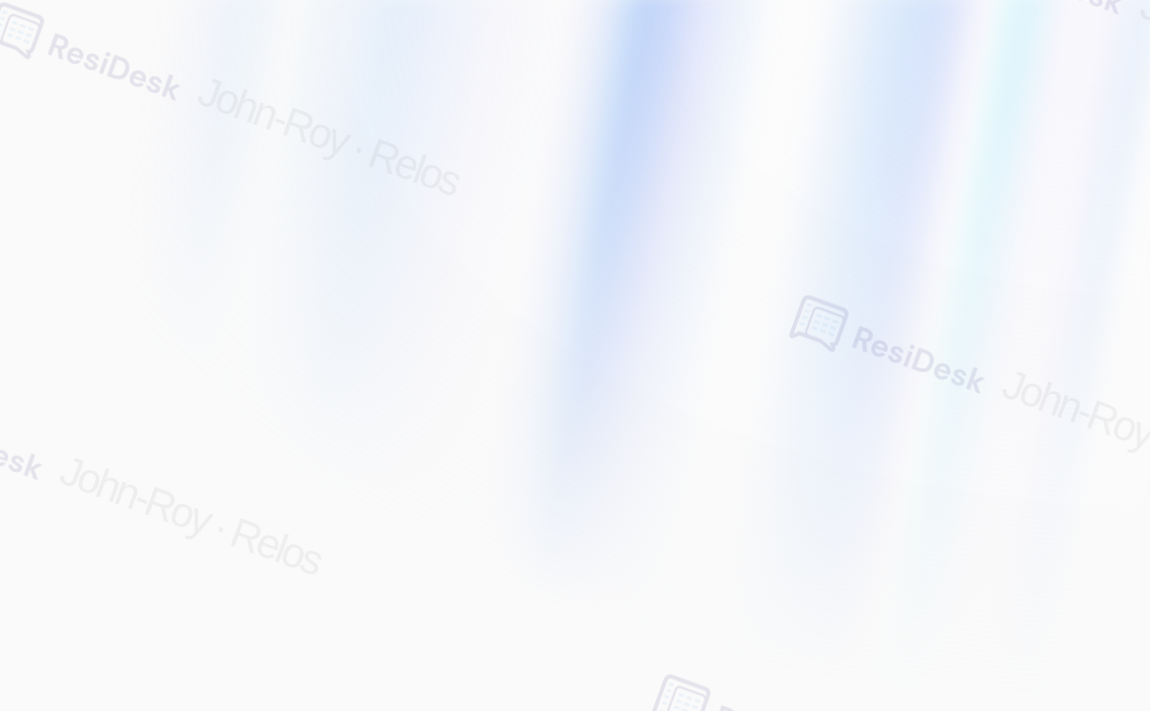 scroll, scrollTop: 0, scrollLeft: 0, axis: both 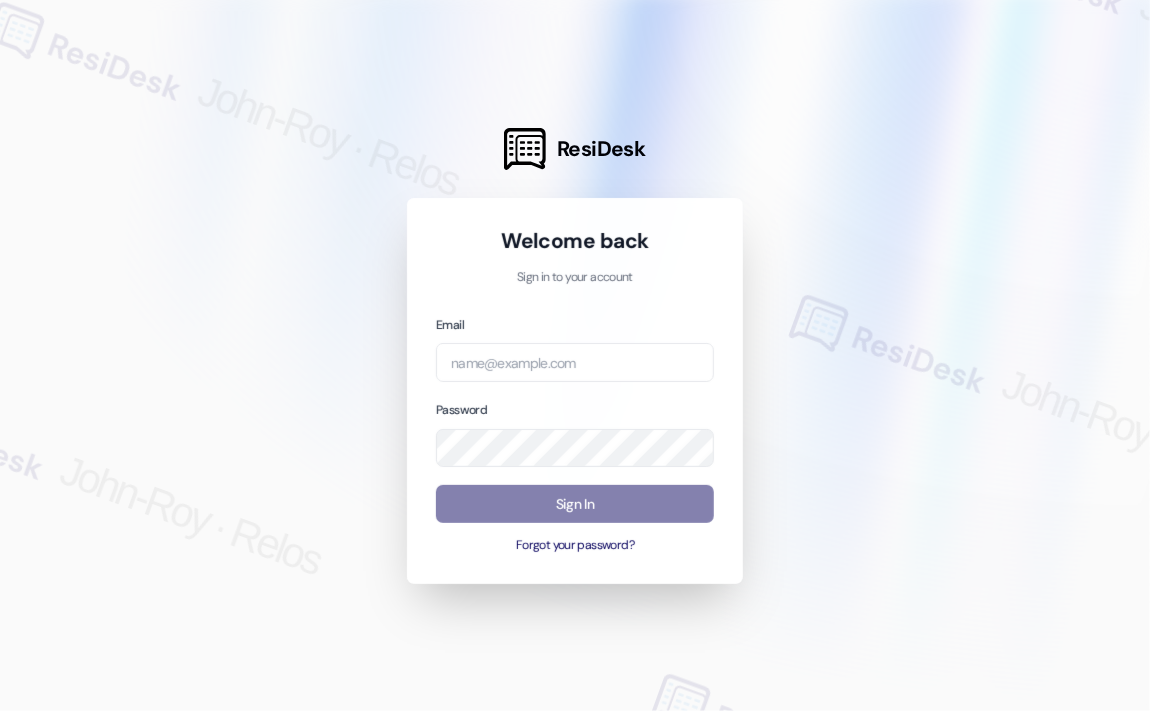 click at bounding box center [575, 355] 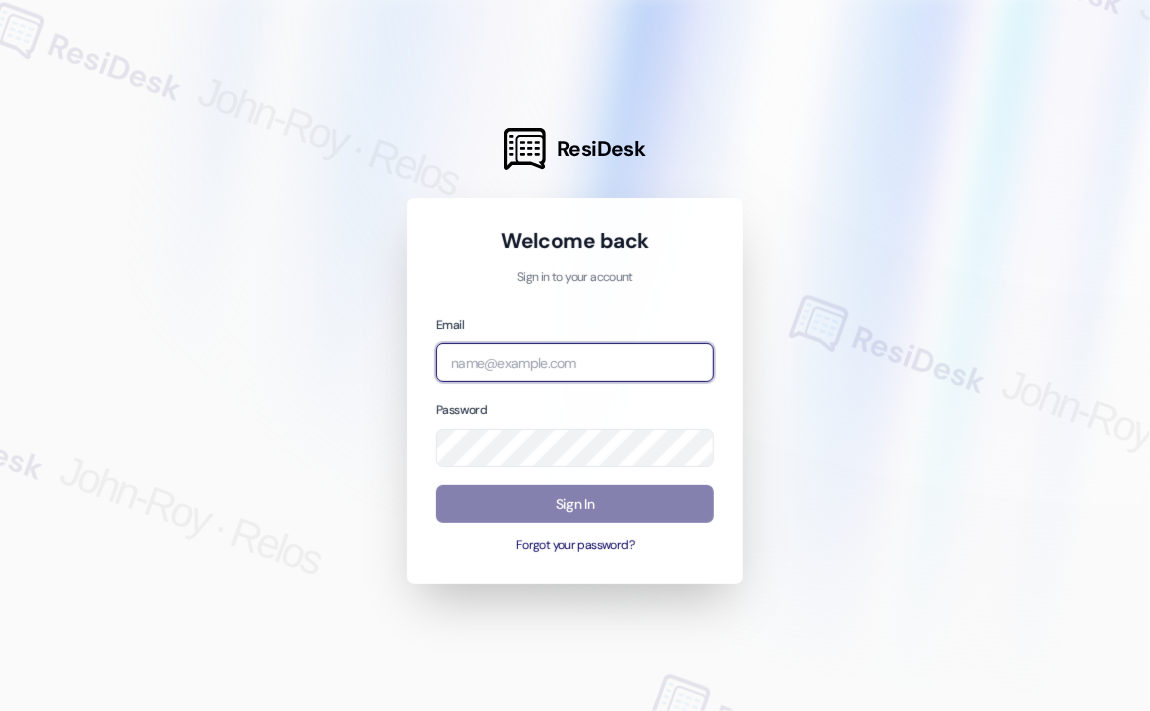 click at bounding box center [575, 362] 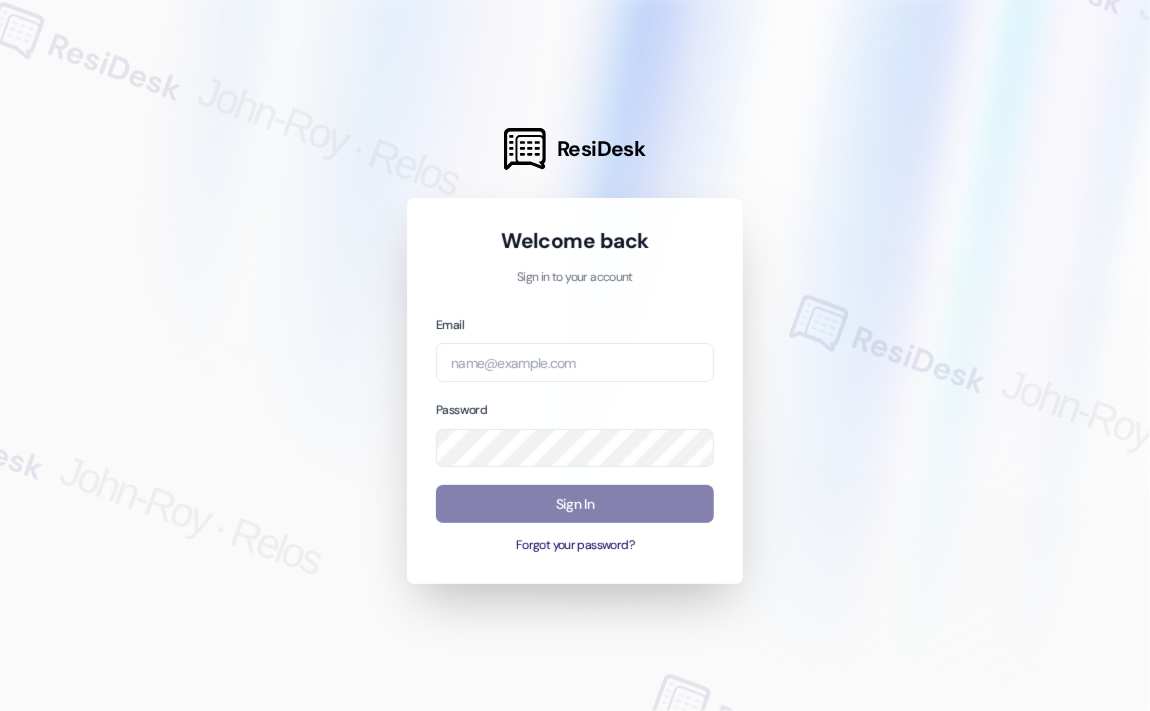click at bounding box center [575, 355] 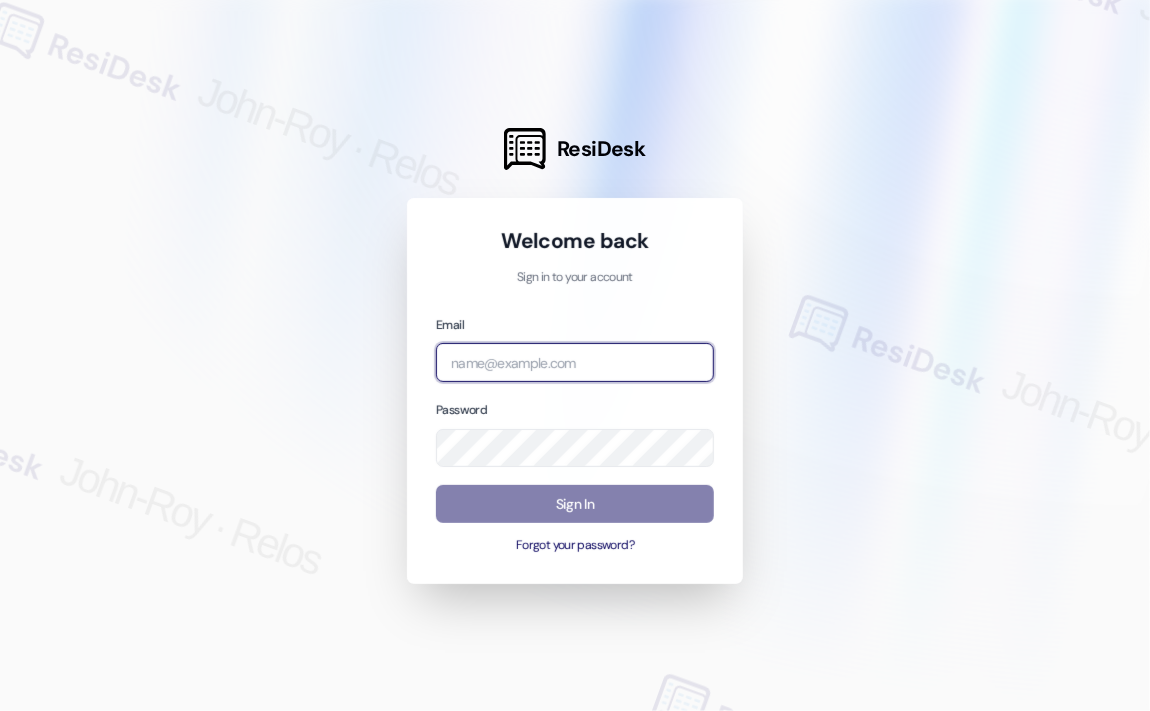 click at bounding box center [575, 362] 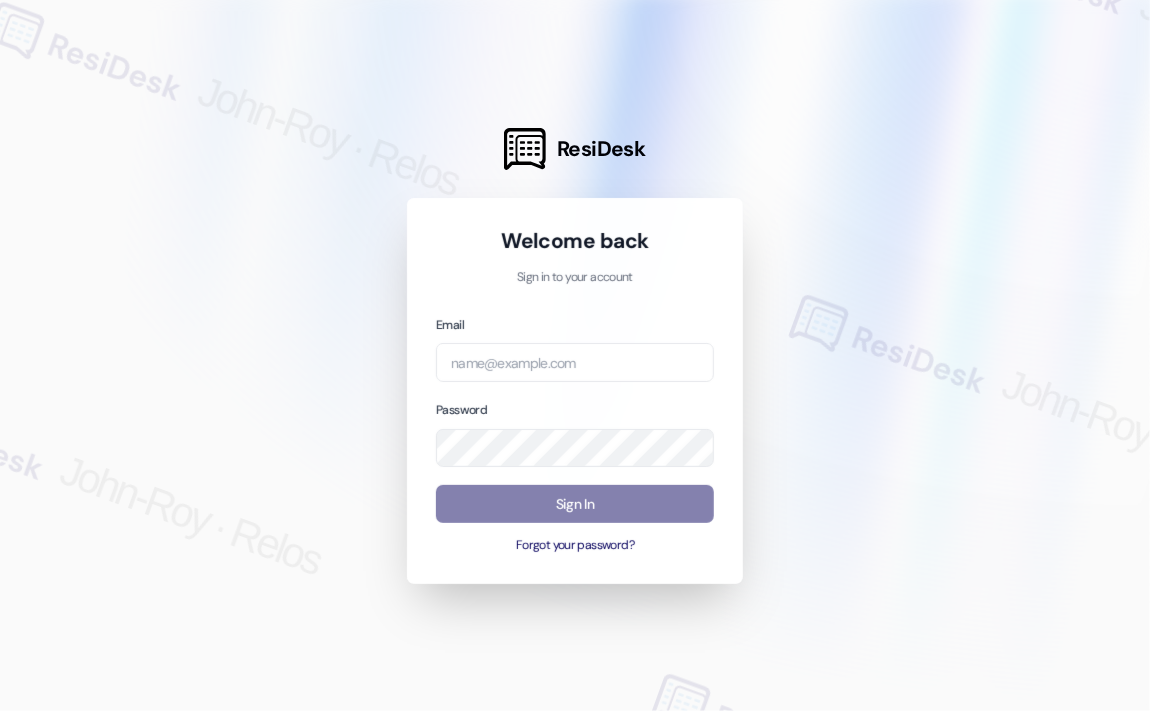 click at bounding box center (575, 355) 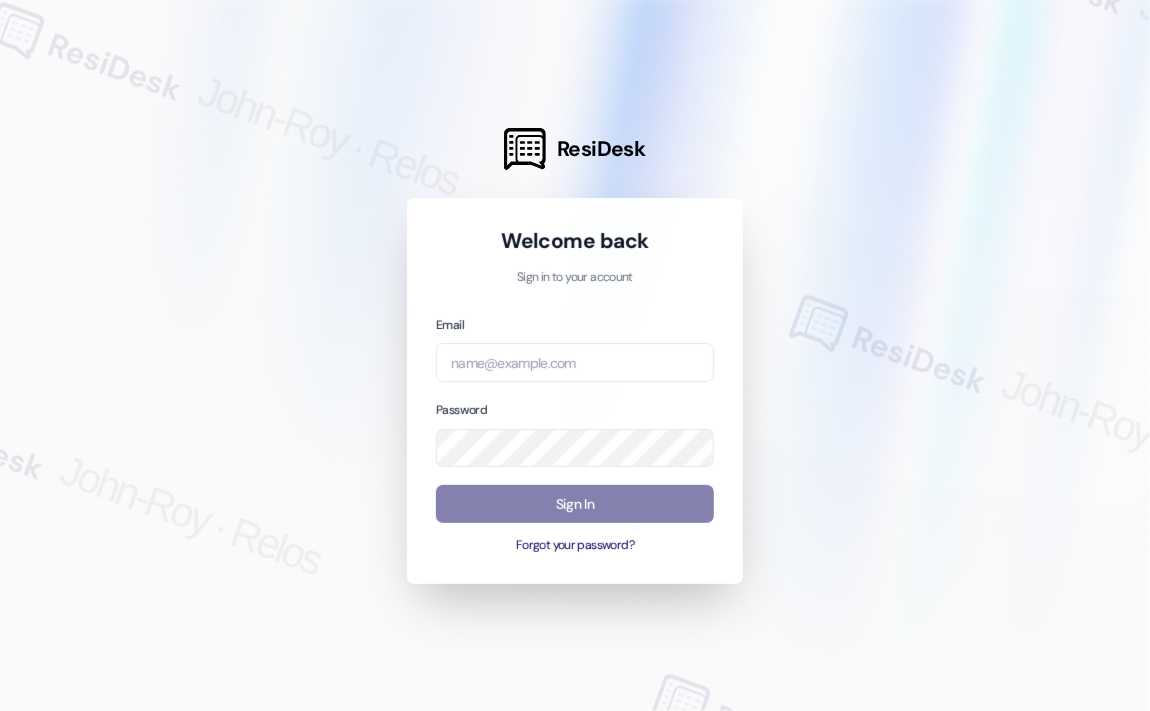 click at bounding box center [575, 355] 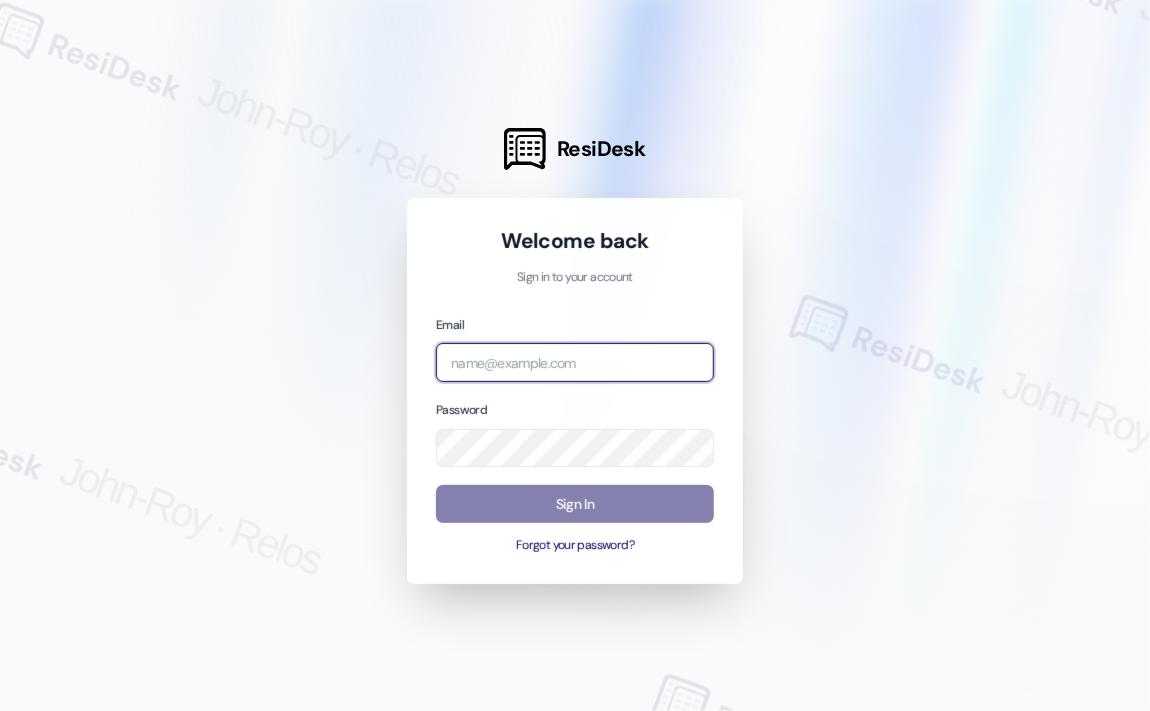 click at bounding box center [575, 362] 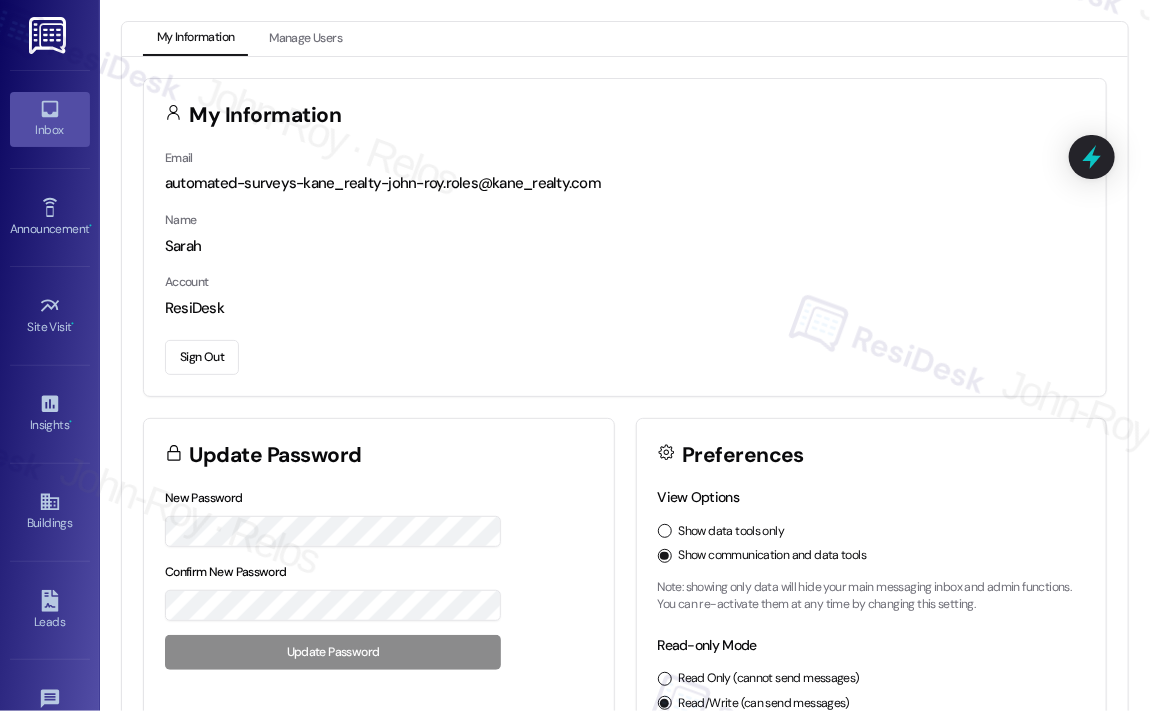click 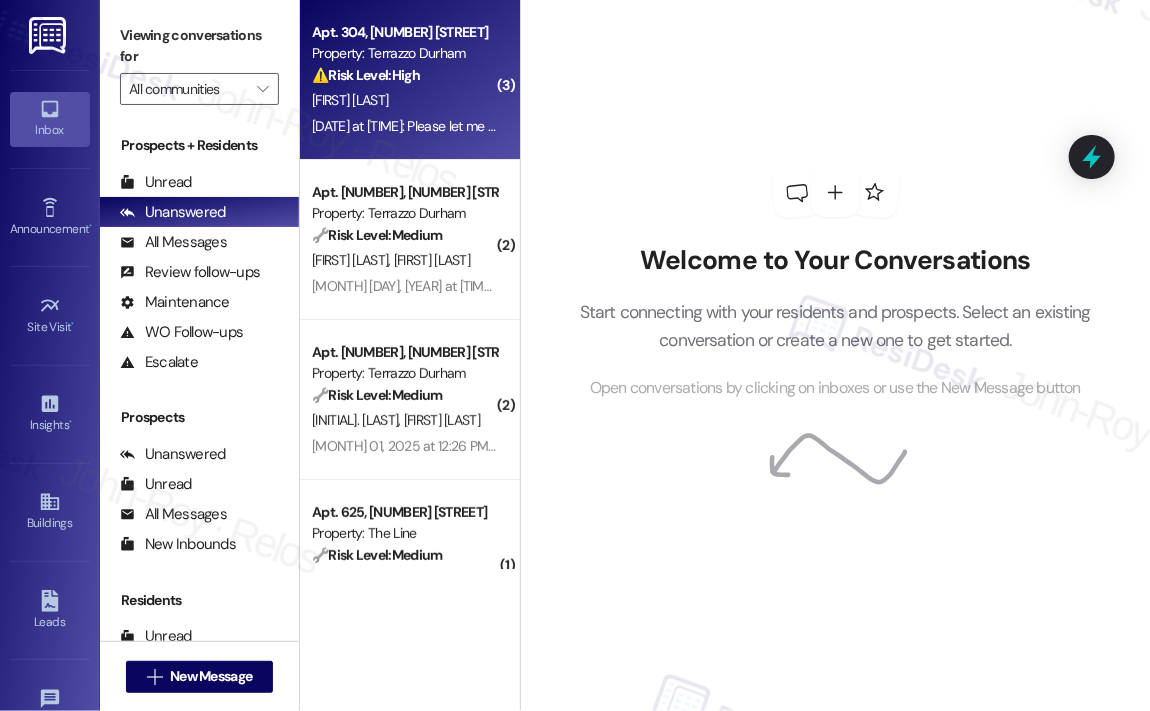 click on "[MONTH] 01, 2025 at 11:54 AM: Please let me know when she can come to pick my mail [MONTH] 01, 2025 at 11:54 AM: Please let me know when she can come to pick my mail" at bounding box center (521, 126) 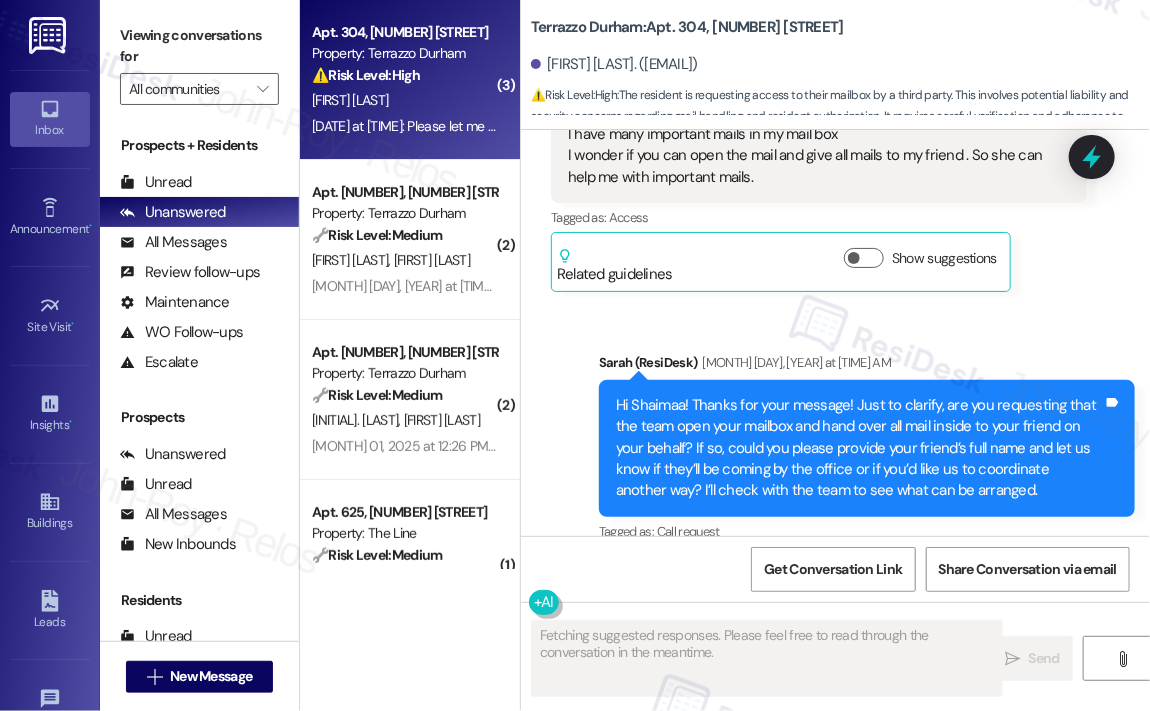 scroll, scrollTop: 4644, scrollLeft: 0, axis: vertical 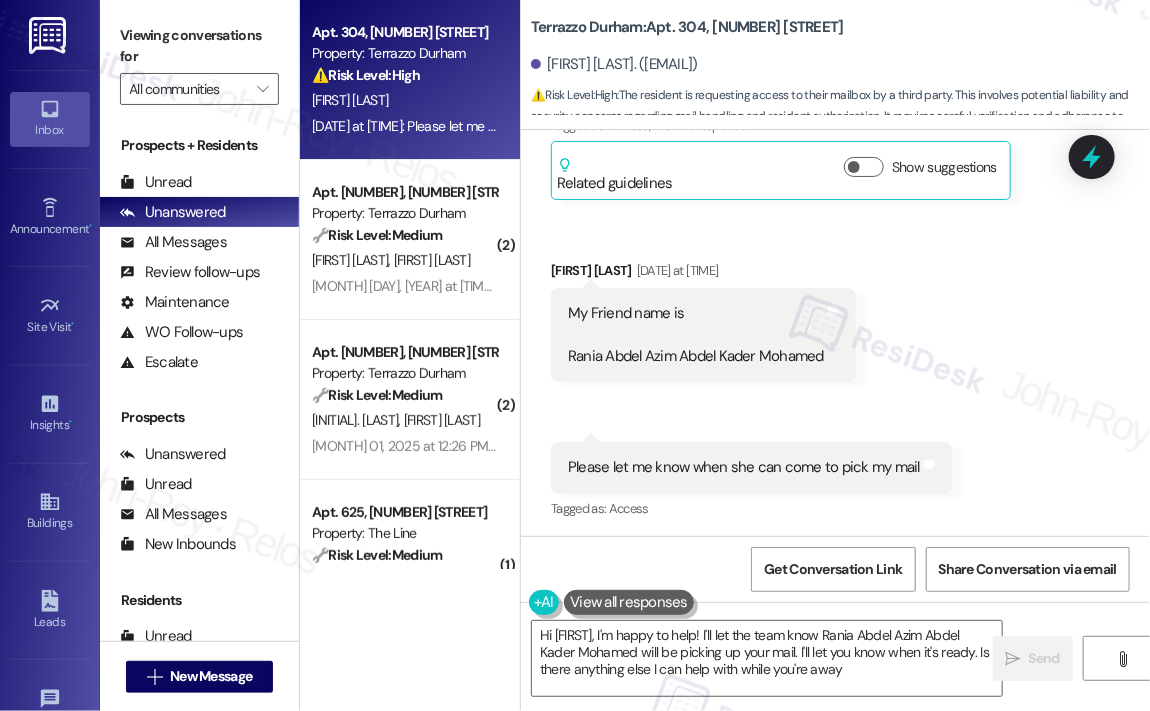 type on "Hi [FIRST], I'm happy to help! I'll let the team know Rania Abdel Azim Abdel Kader Mohamed will be picking up your mail. I'll let you know when it's ready. Is there anything else I can help with while you're away?" 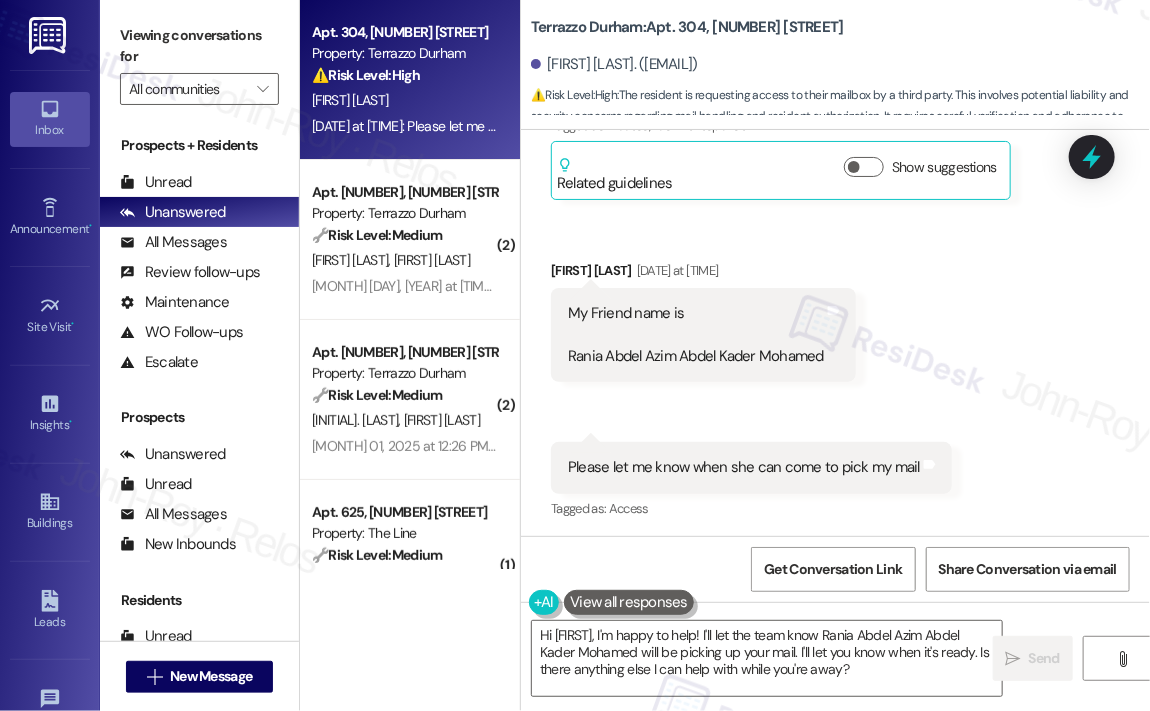 click on "Received via SMS [FIRST] [LAST] [MONTH] [DAY], [YEAR] at [TIME] AM Hi [FIRST]
Yes
I want my friend to take the mail inside
Will send you her full name and she can come and pick the mail from the office when it is ready  Tags and notes Tagged as:   Access ,  Click to highlight conversations about Access Positive response Click to highlight conversations about Positive response  Related guidelines Show suggestions Received via SMS [FIRST] [LAST] [MONTH] [DAY], [YEAR] at [TIME] AM My Friend name is
[FIRST] [LAST] Tags and notes Received via SMS [TIME] AM [FIRST] [LAST] [MONTH] [DAY], [YEAR] at [TIME] AM Please let me know when she can come to pick my mail Tags and notes Tagged as:   Access Click to highlight conversations about Access" at bounding box center [835, 219] 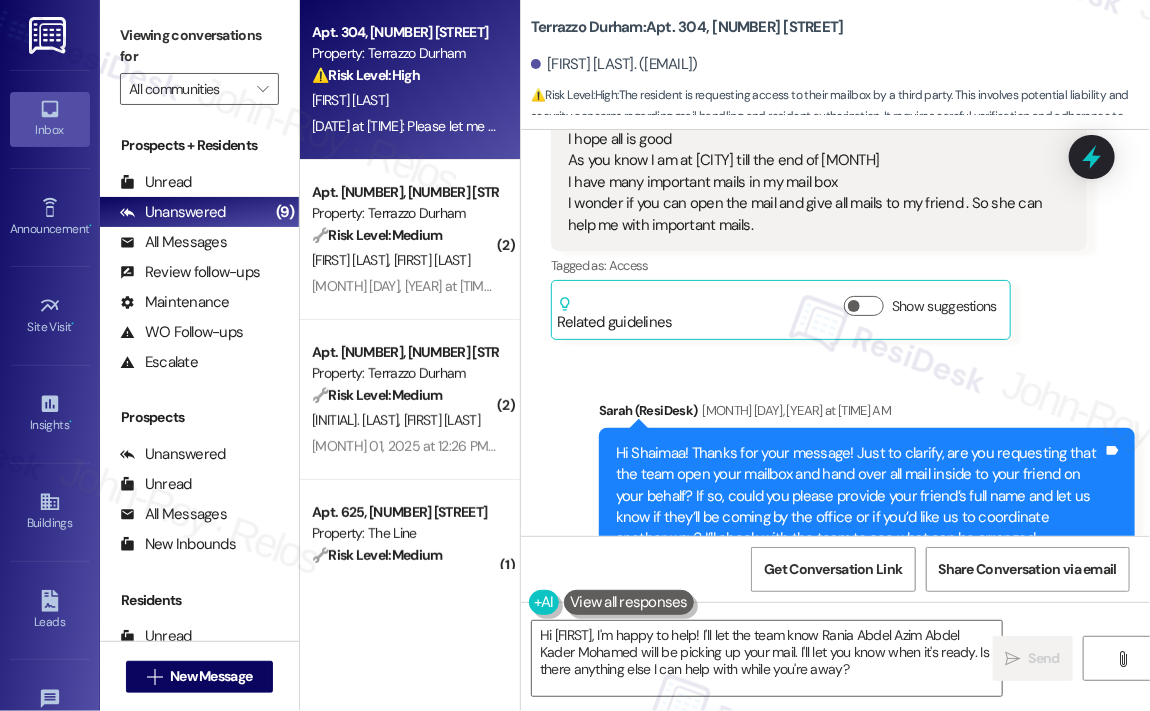 scroll, scrollTop: 3744, scrollLeft: 0, axis: vertical 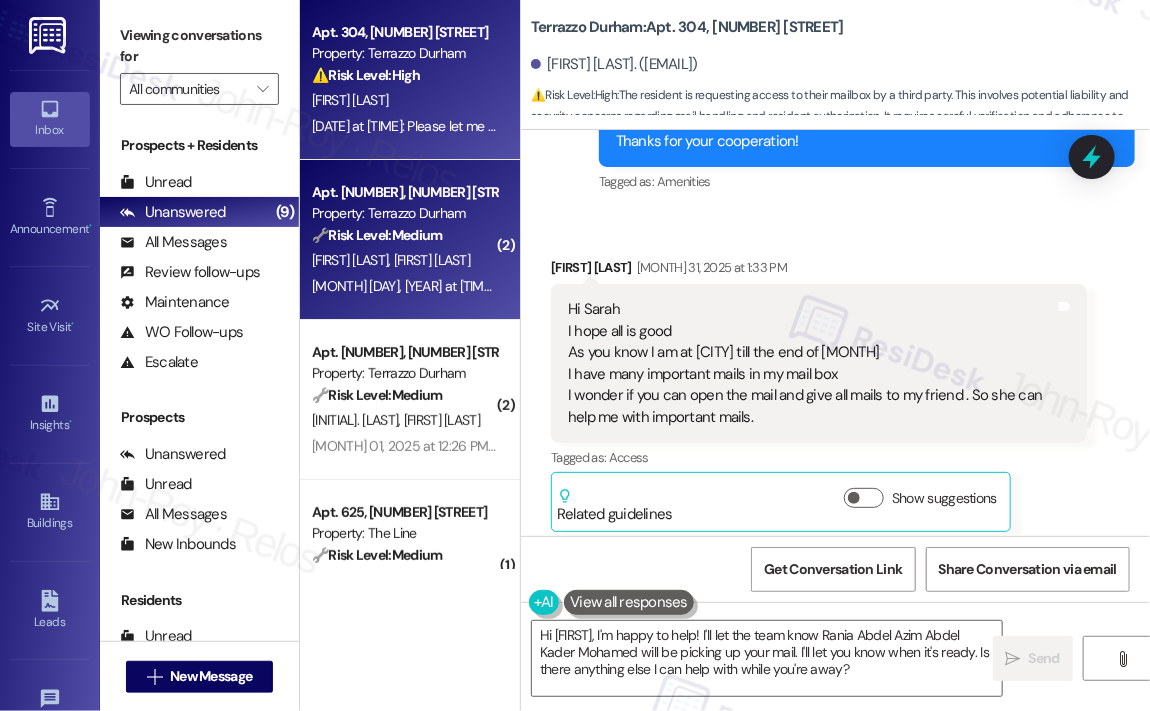 click on "[INITIAL]. [LAST] [INITIAL]. [LAST]" at bounding box center (404, 260) 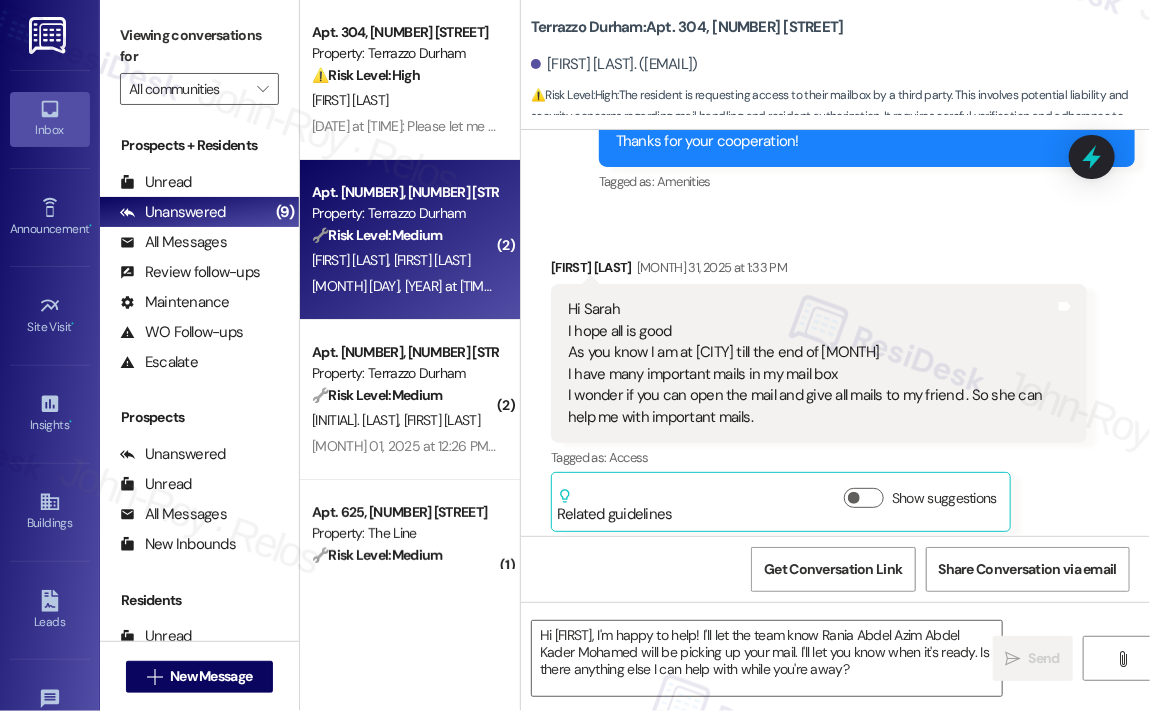 type on "Fetching suggested responses. Please feel free to read through the conversation in the meantime." 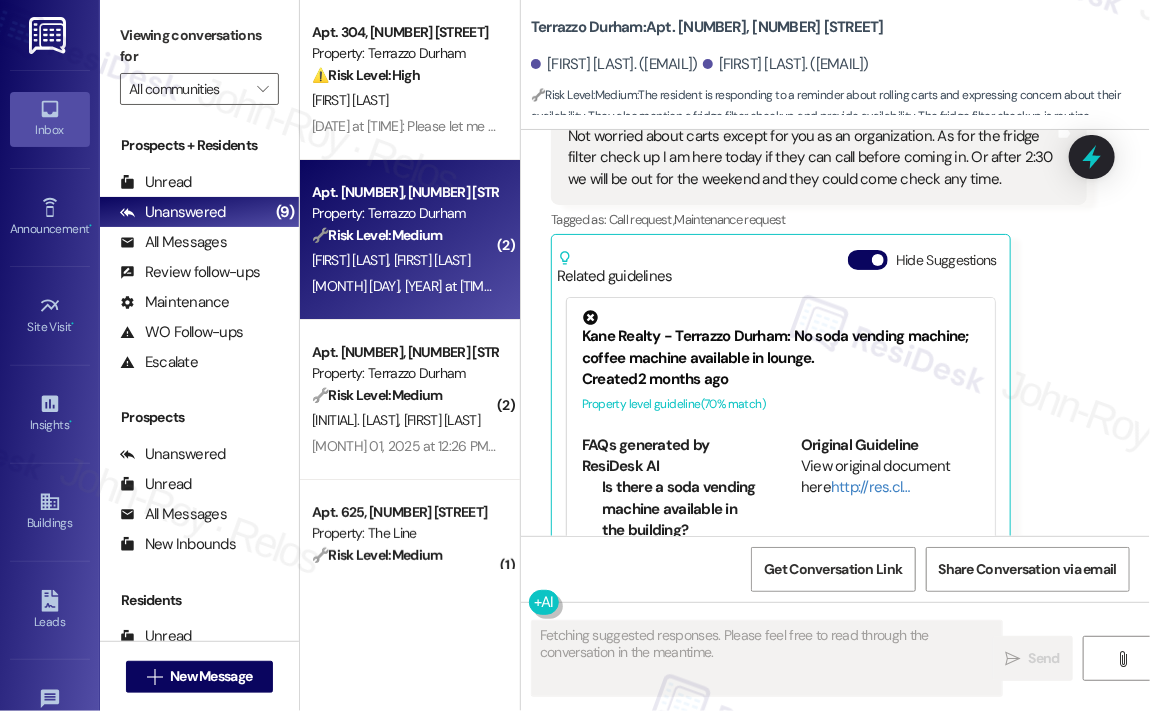 scroll, scrollTop: 6765, scrollLeft: 0, axis: vertical 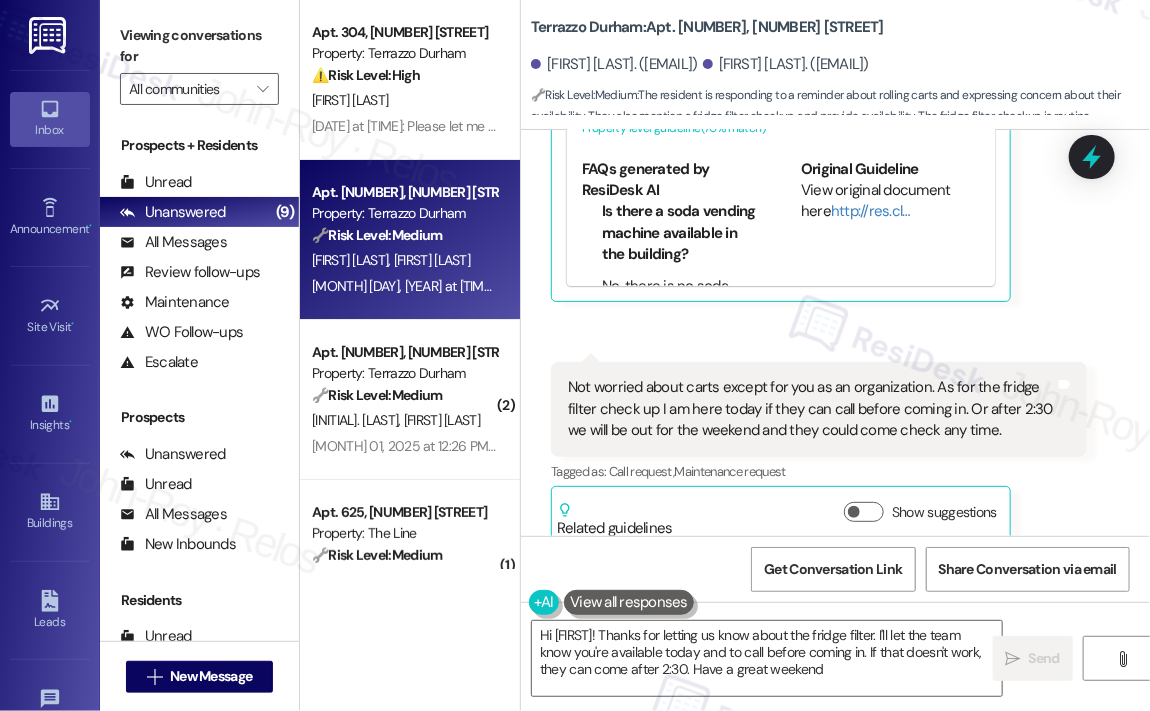 type on "Hi {{first_name}}! Thanks for letting us know about the fridge filter. I'll let the team know you're available today and to call before coming in. If that doesn't work, they can come after 2:30. Have a great weekend!" 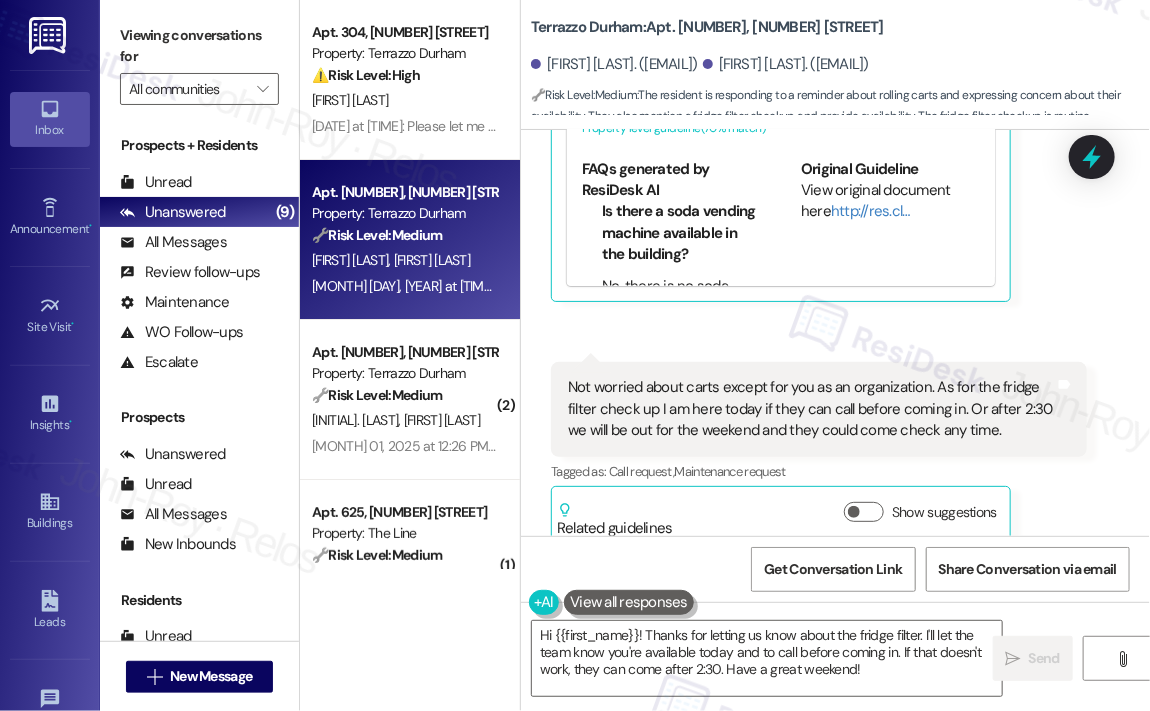 click on "Received via SMS [FIRST] [LAST] [DATE] at [TIME] Not worried about carts except for you  as an organization.  As for the fridge filter check up I am here today if they can call before coming in. Or after 2:30 we will be out for the weekend and they could come check any time. Tags and notes Tagged as:   Call request ,  Click to highlight conversations about Call request Maintenance request Click to highlight conversations about Maintenance request  Related guidelines Hide Suggestions Kane Realty - Terrazzo Durham: No soda vending machine; coffee machine available in lounge.
Created  2 months ago Property level guideline  ( 70 % match) FAQs generated by ResiDesk AI Is there a soda vending machine available in the building? No, there is no soda vending machine available at this time. What type of vending machine is available? There is only a coffee machine available in the lounge. Where is the coffee machine located? The coffee machine is located in the lounge. Can I bring my own soda to the building?  (" at bounding box center [819, 54] 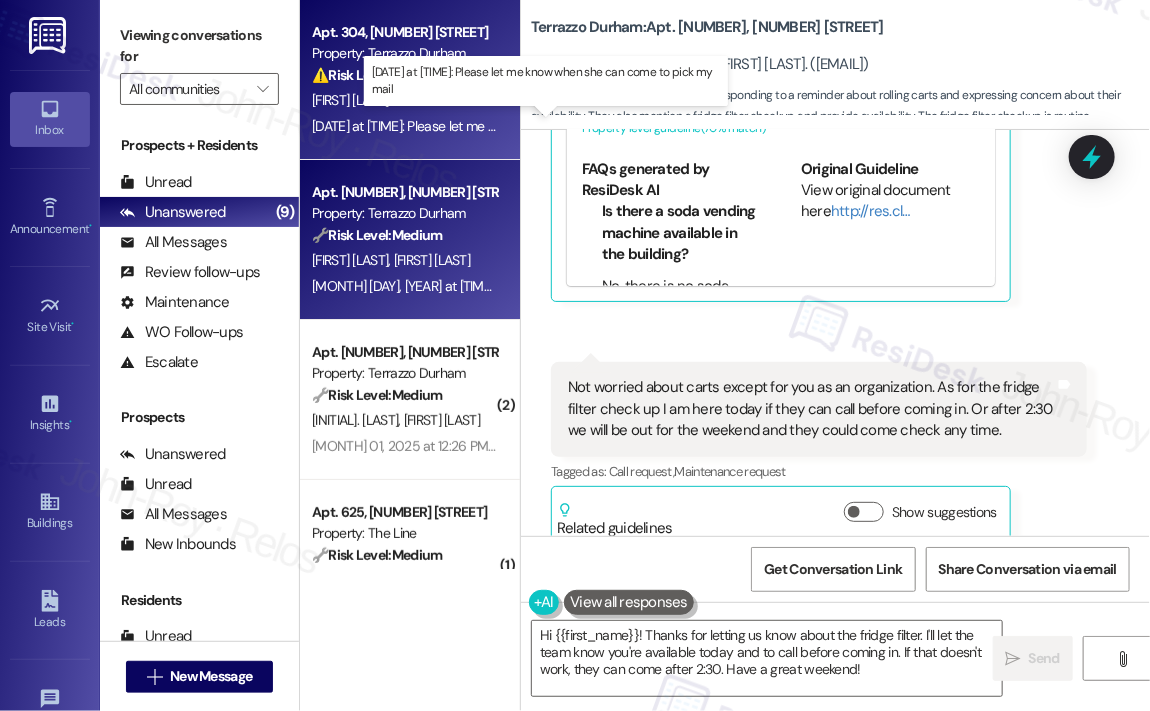 click on "[MONTH] 01, 2025 at 11:54 AM: Please let me know when she can come to pick my mail [MONTH] 01, 2025 at 11:54 AM: Please let me know when she can come to pick my mail" at bounding box center (521, 126) 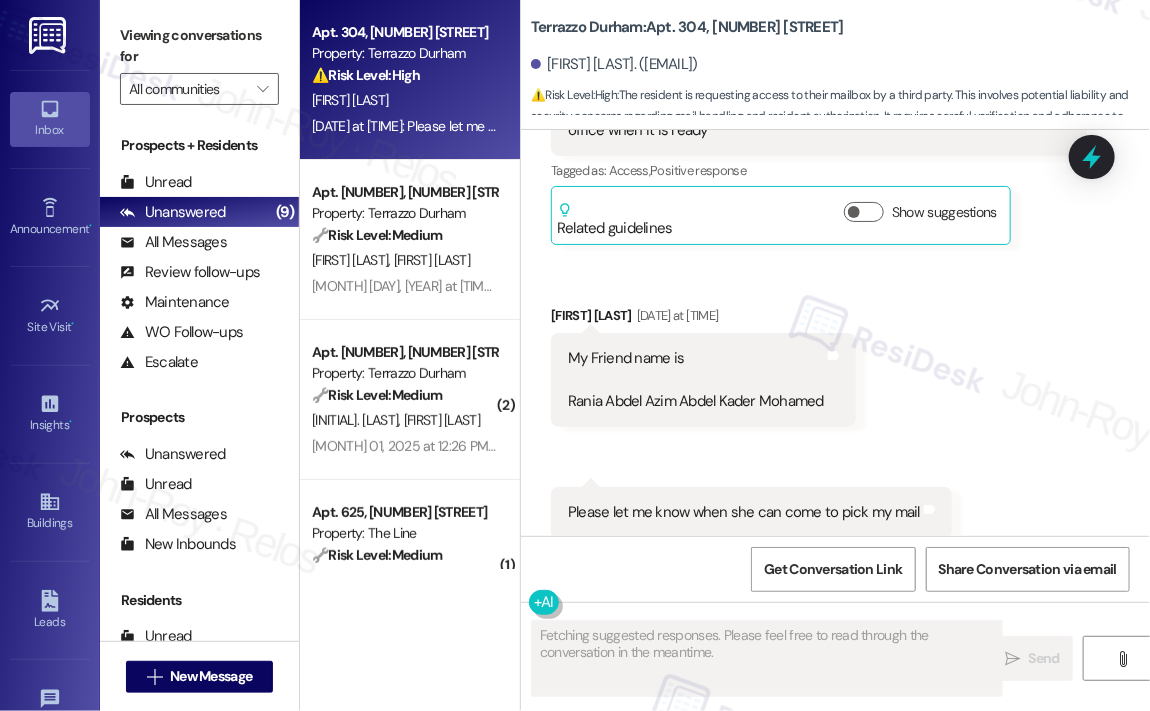 scroll, scrollTop: 4644, scrollLeft: 0, axis: vertical 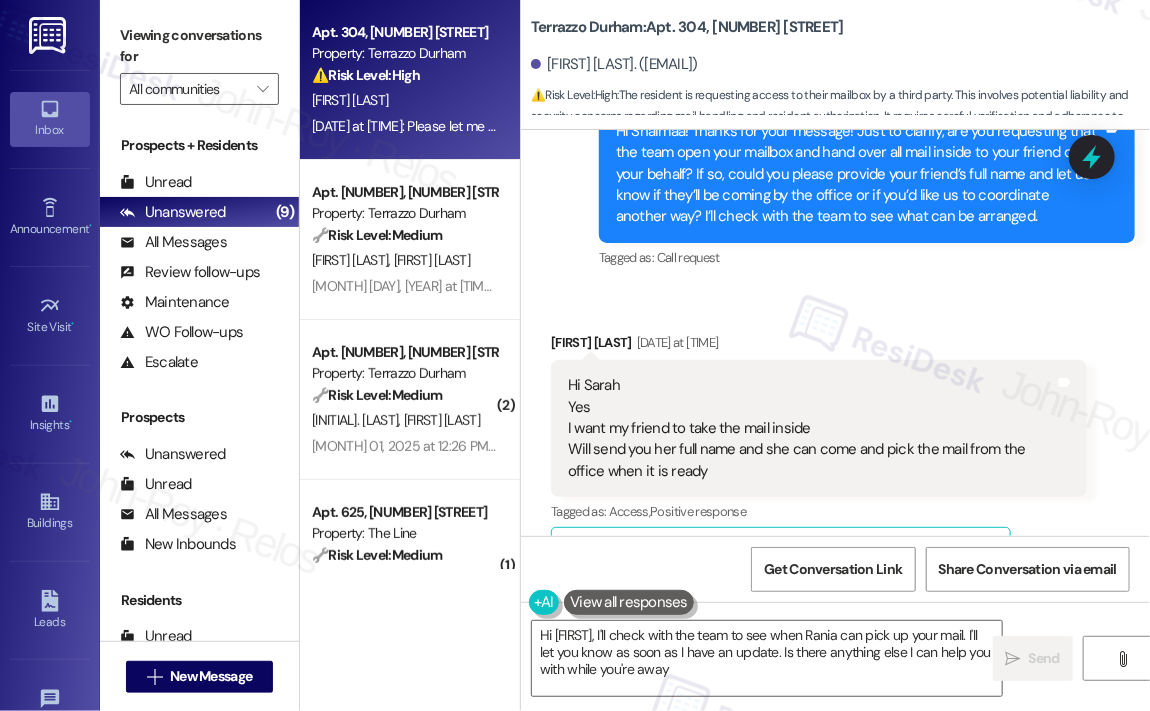 type on "Hi [NAME], I'll check with the team to see when Rania can pick up your mail. I'll let you know as soon as I have an update. Is there anything else I can help you with while you're away?" 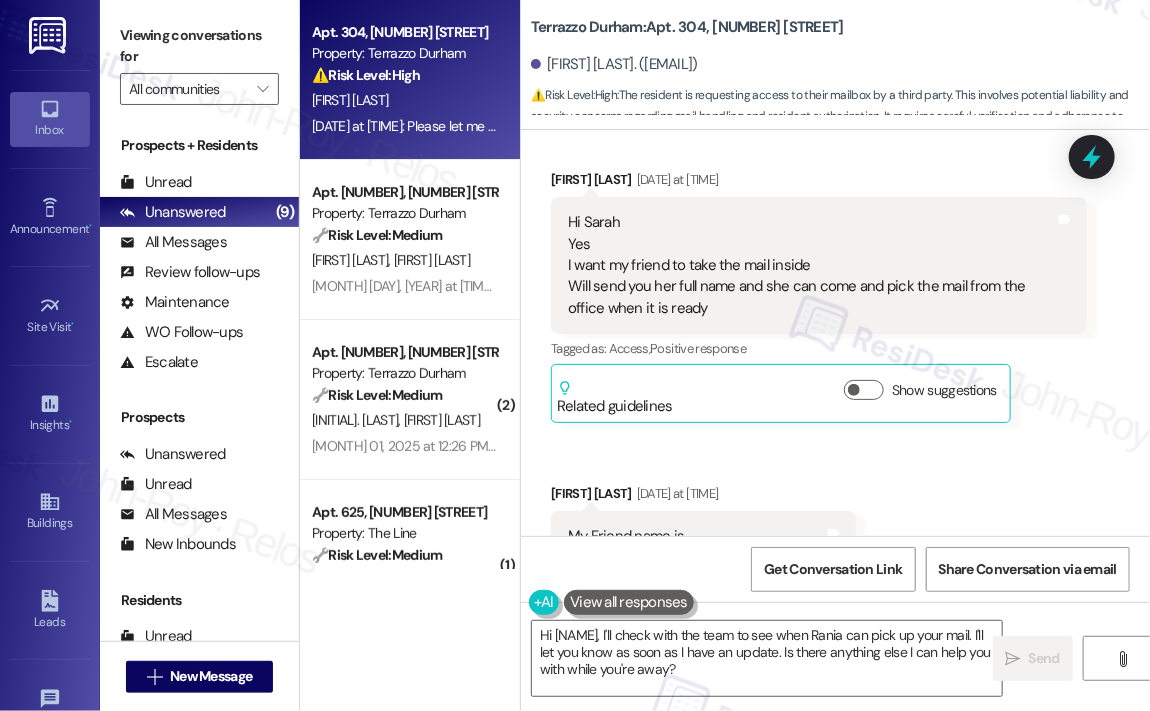 scroll, scrollTop: 4444, scrollLeft: 0, axis: vertical 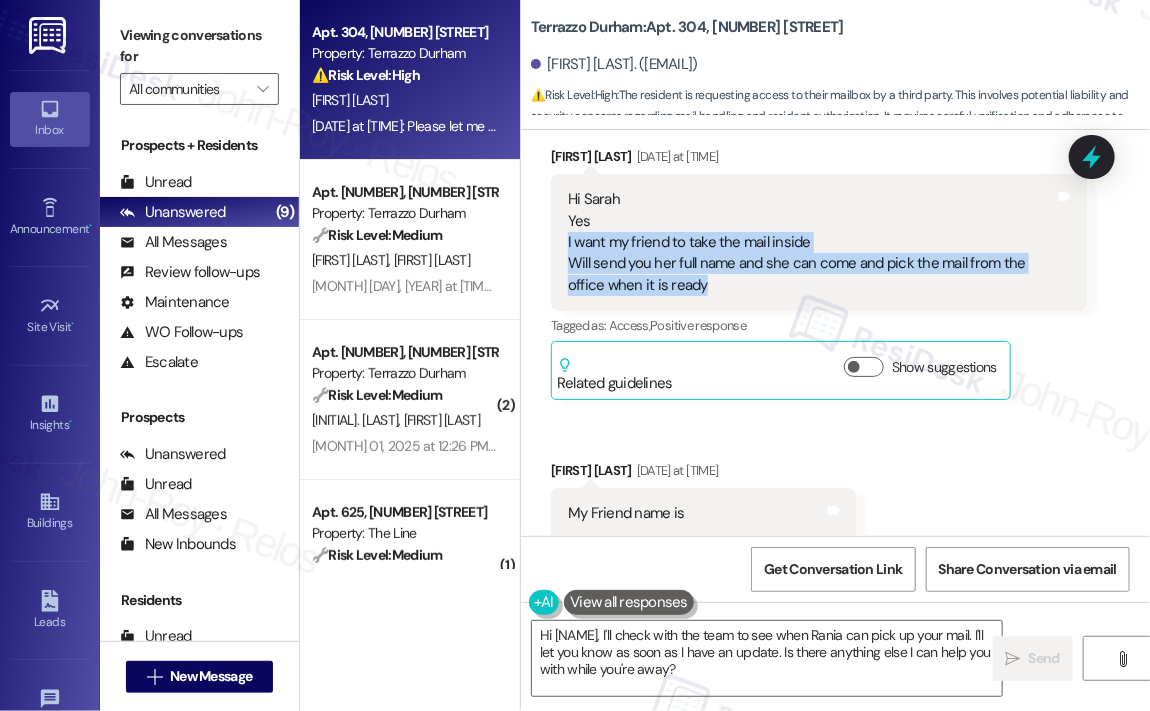 drag, startPoint x: 740, startPoint y: 282, endPoint x: 564, endPoint y: 238, distance: 181.41664 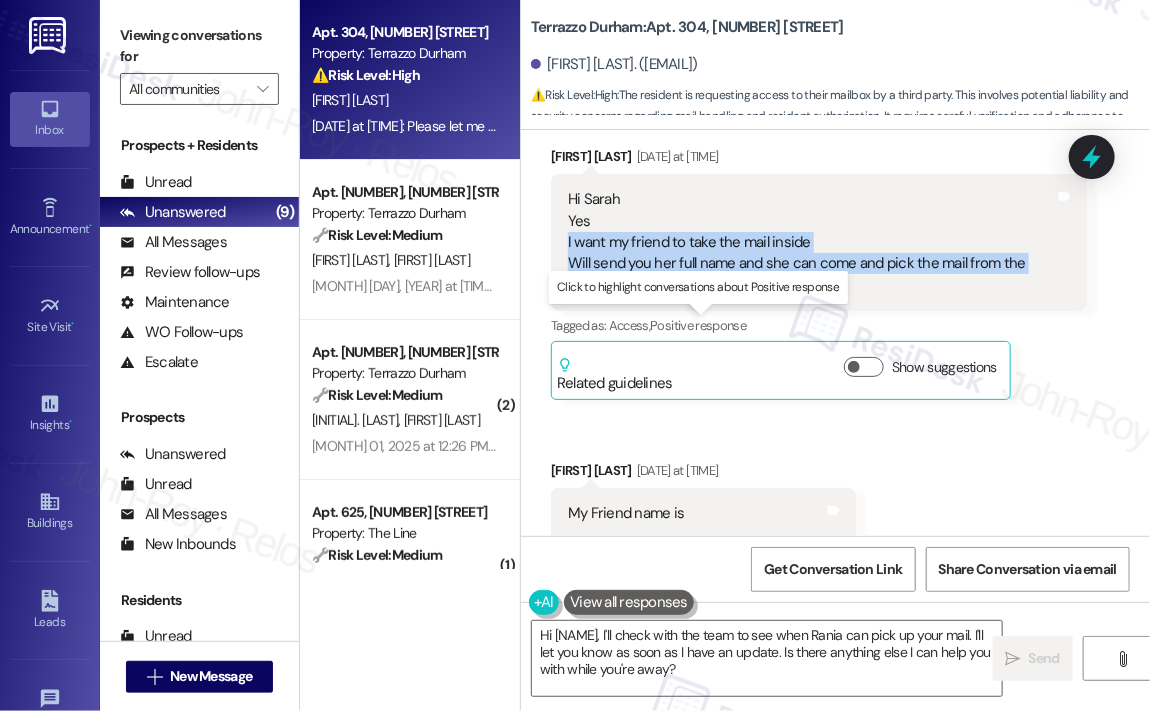 copy on "I want my friend to take the mail inside
Will send you her full name and she can come and pick the mail from the office when it is ready" 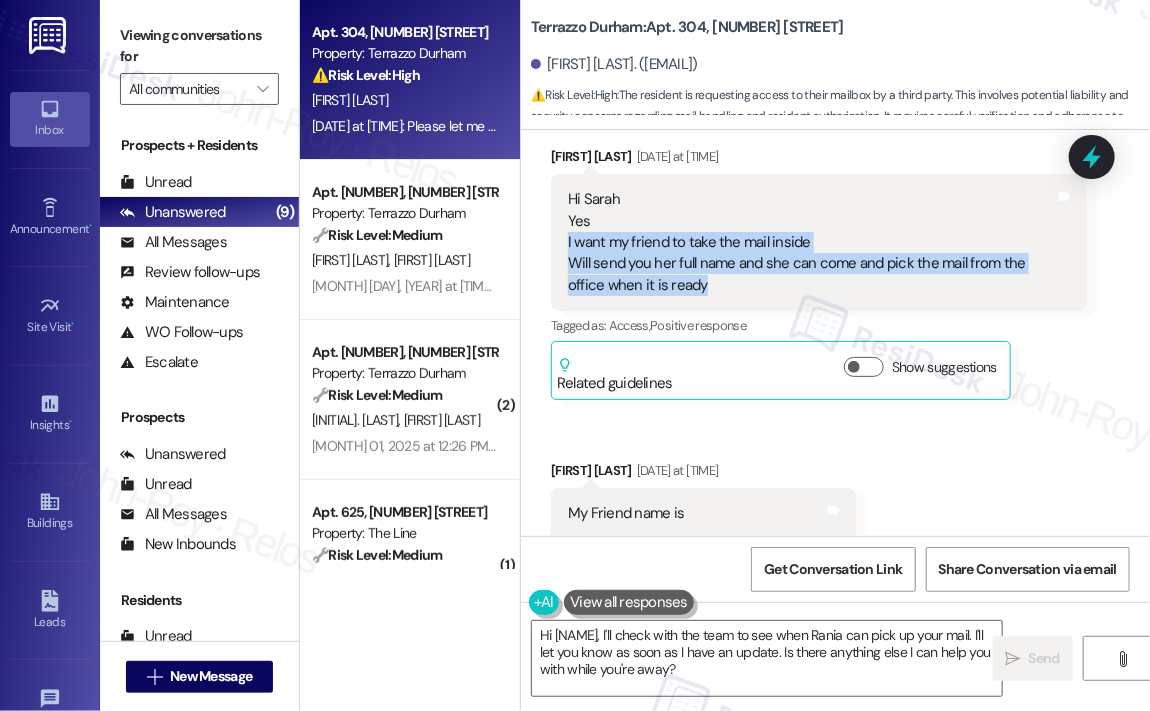 scroll, scrollTop: 4544, scrollLeft: 0, axis: vertical 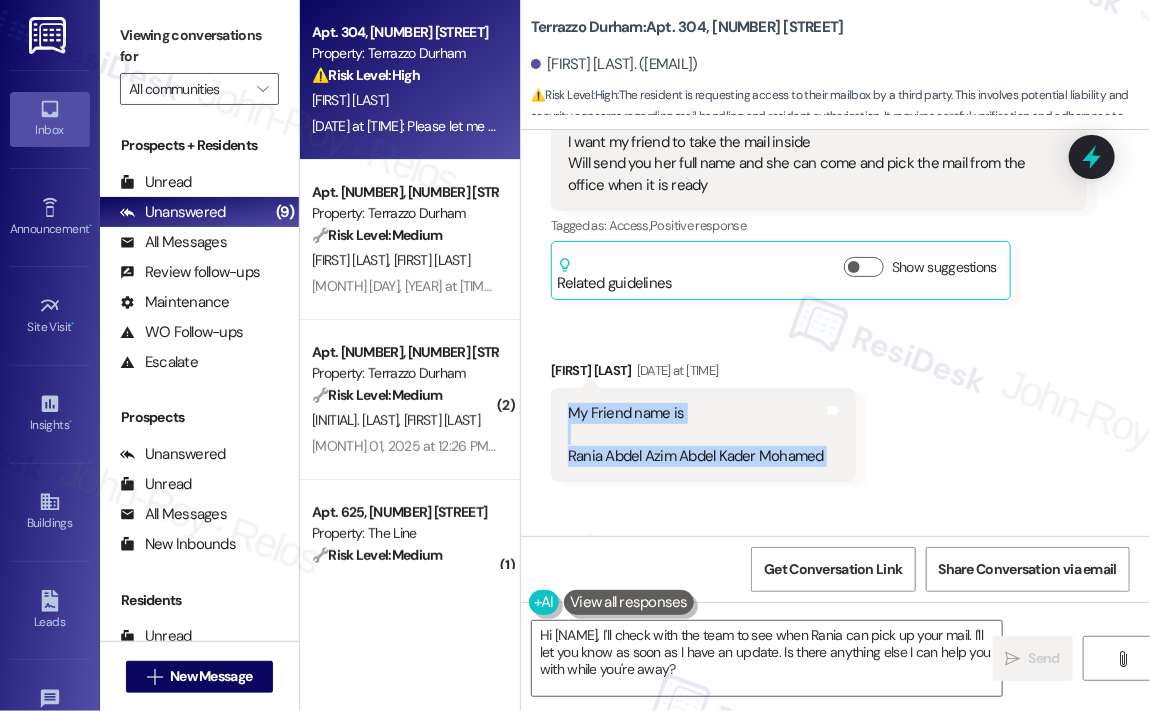 drag, startPoint x: 830, startPoint y: 456, endPoint x: 571, endPoint y: 417, distance: 261.91983 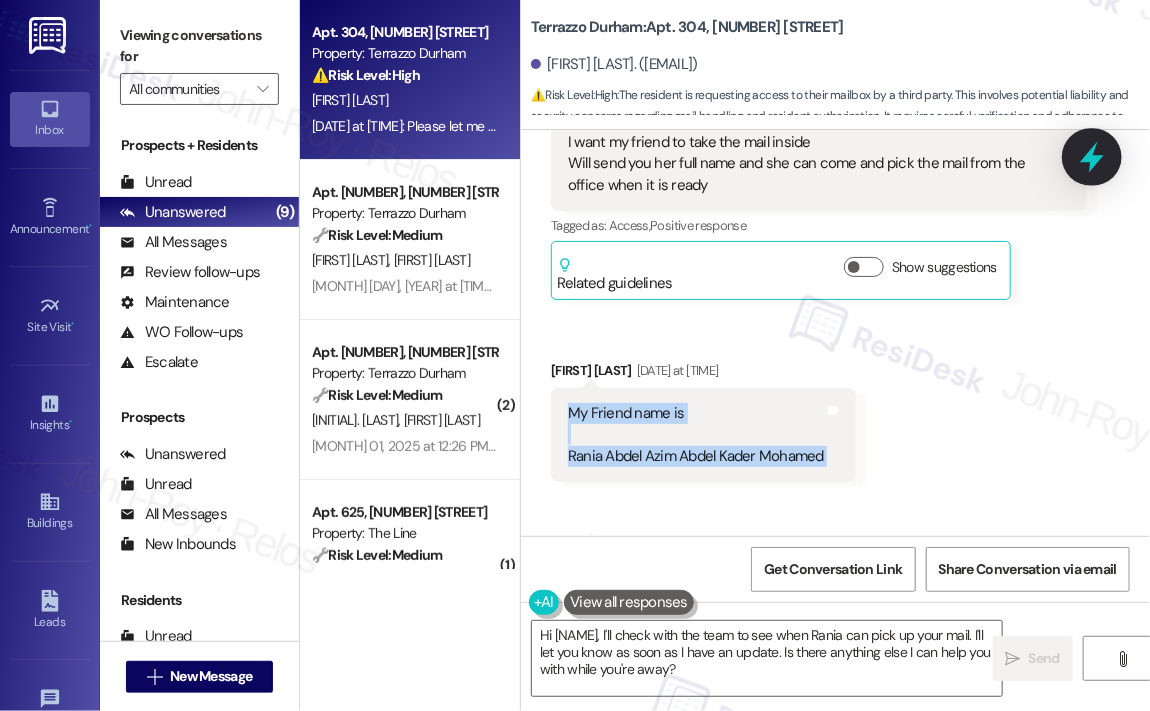 click 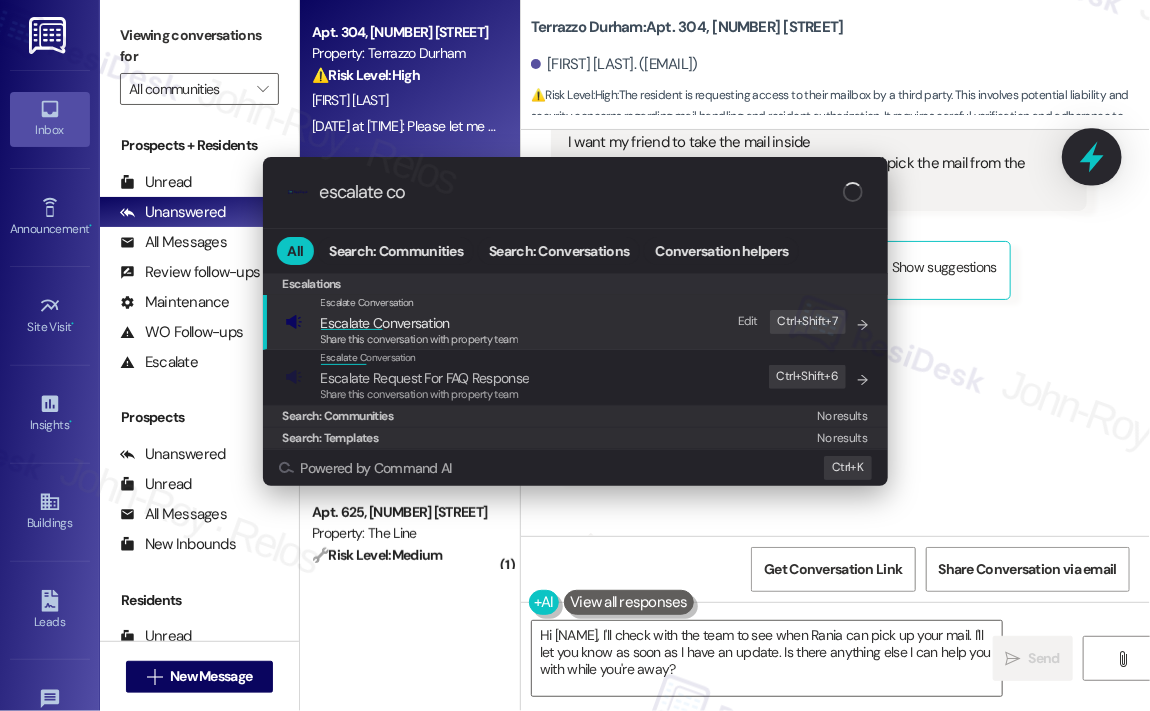 type on "escalate con" 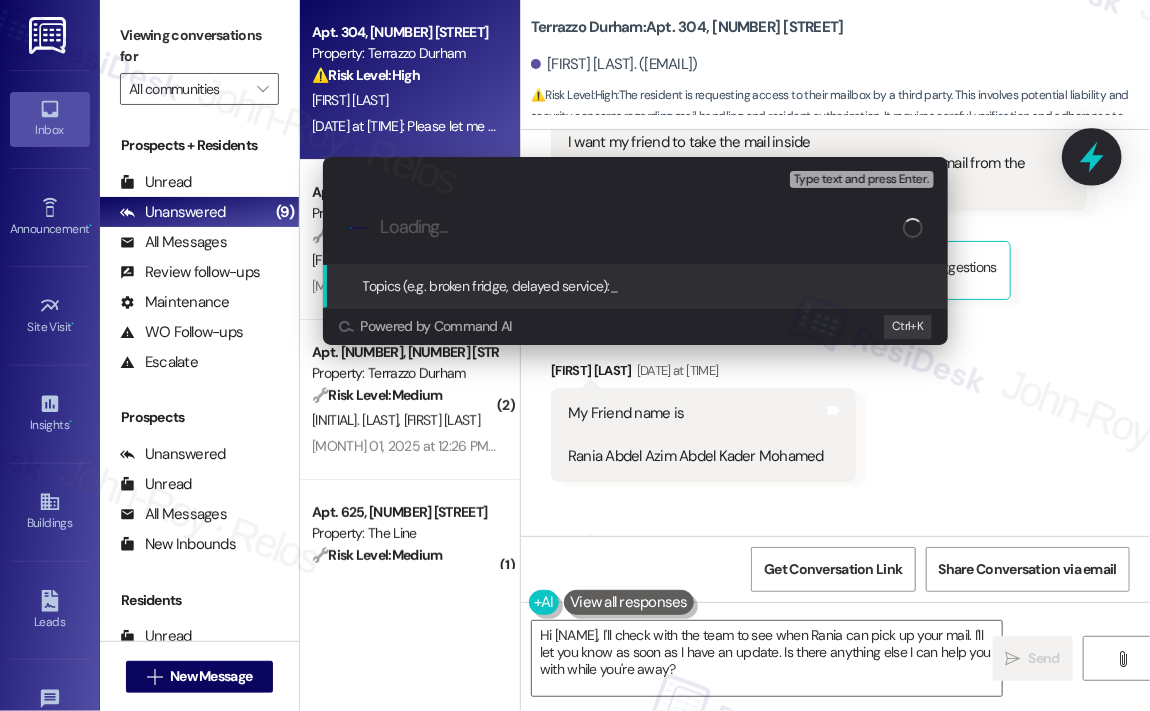 type on "Mail Pickup Authorization for My Friend Rania Abdel Azim Abdel Kader Mohamed          Ask ChatGPT" 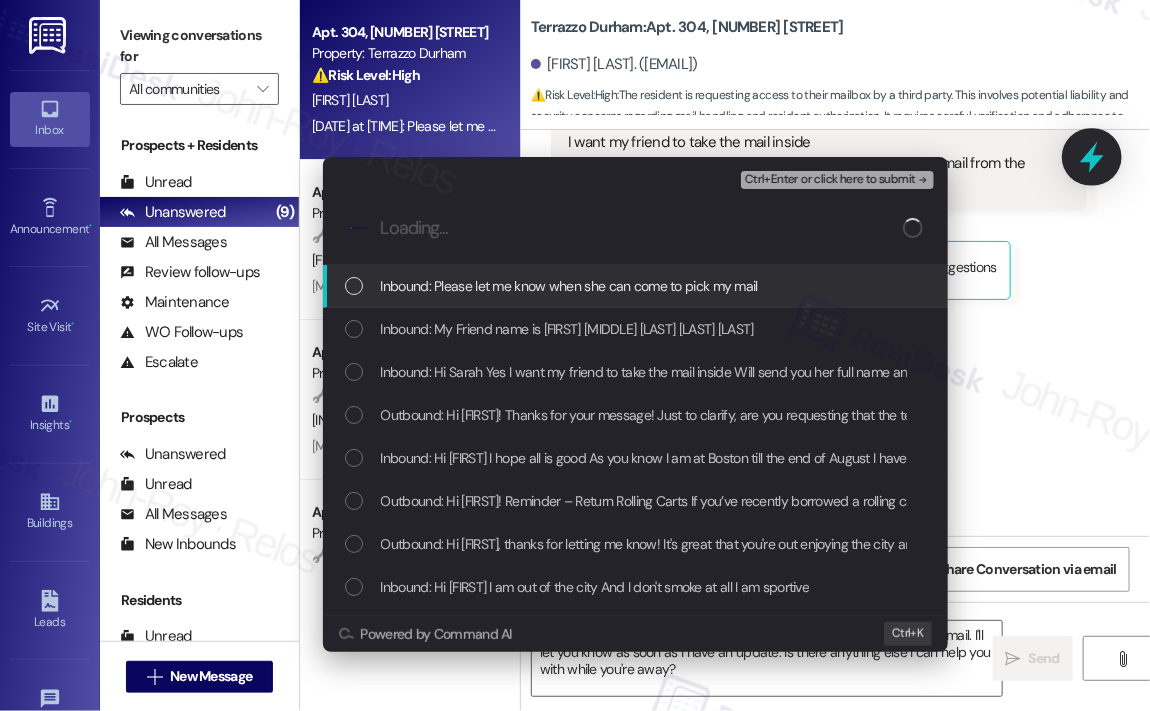 scroll, scrollTop: 0, scrollLeft: 0, axis: both 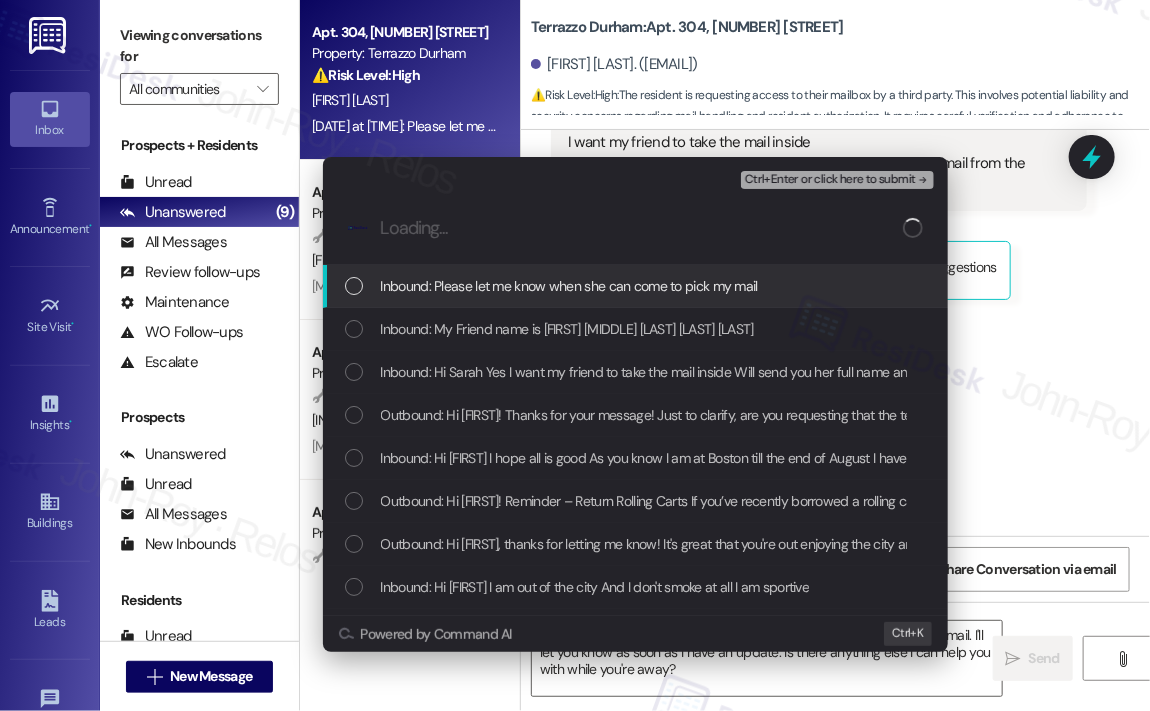 click on "Inbound: Please let me know when she can come to pick my mail" at bounding box center (569, 286) 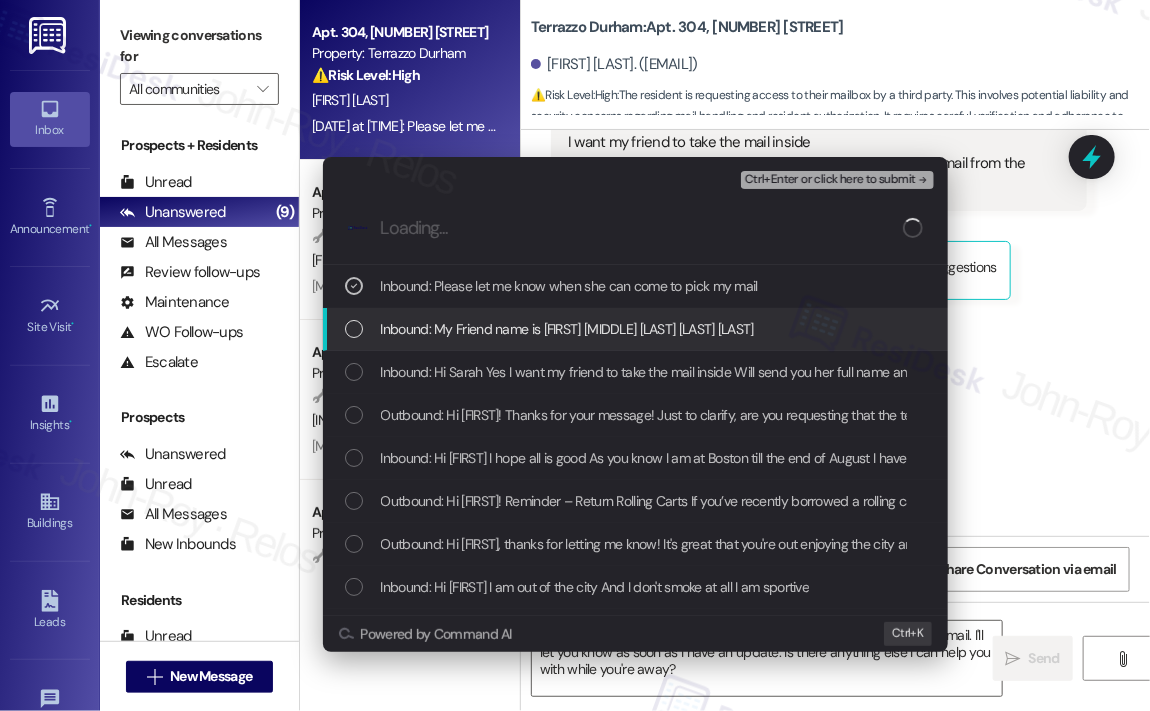 click on "Inbound: My Friend name is
[FIRST] [MIDDLE] [LAST] [LAST] [LAST]" at bounding box center [567, 329] 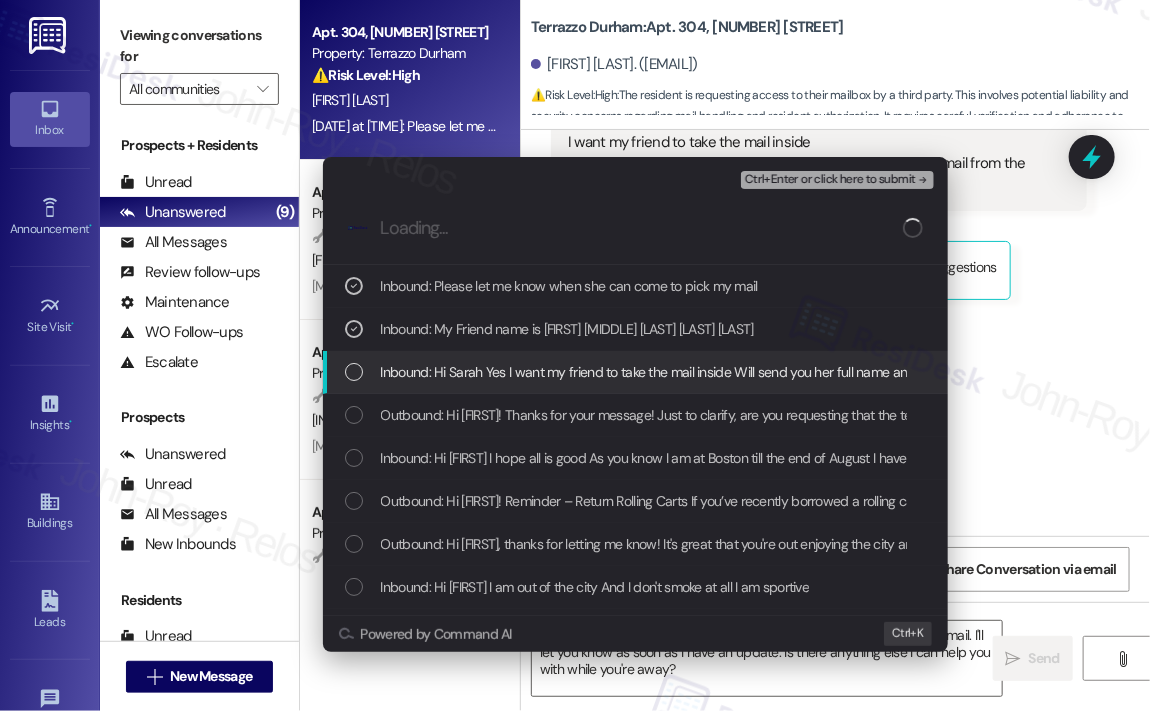 click on "Inbound: Hi Sarah
Yes
I want my friend to take the mail inside
Will send you her full name and she can come and pick the mail from the office when it is ready" at bounding box center [834, 372] 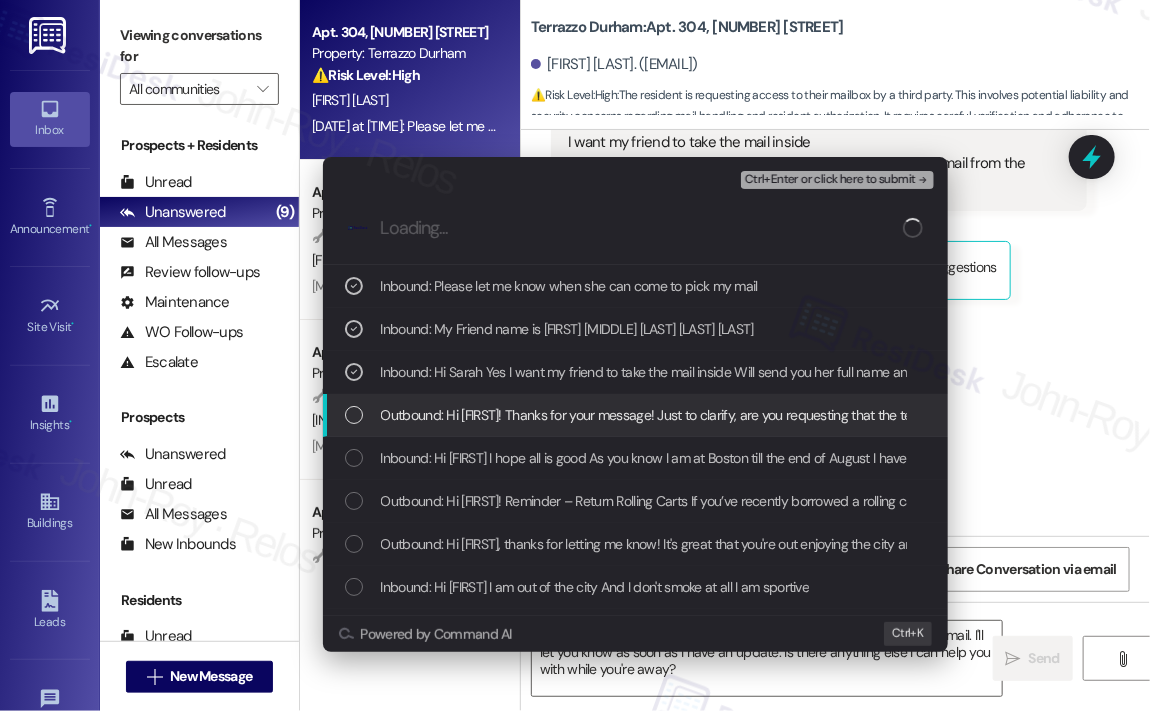 click on "Outbound: Hi [FIRST]! Thanks for your message! Just to clarify, are you requesting that the team open your mailbox and hand over all mail inside to your friend on your behalf? If so, could you please provide your friend’s full name and let us know if they’ll be coming by the office or if you’d like us to coordinate another way? I’ll check with the team to see what can be arranged." at bounding box center [1461, 415] 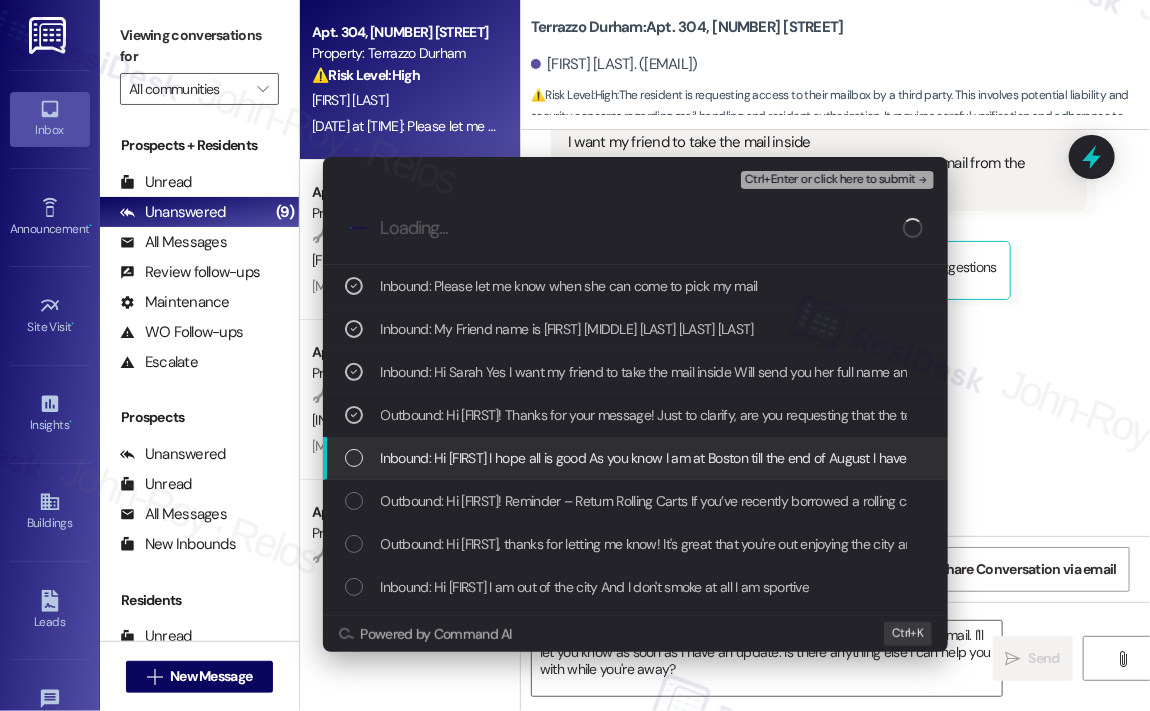 click on "Inbound: Hi [FIRST]
I hope all is good
As you know I am at Boston till the end of August
I have many important mails in my mail box
I wonder if you can open the mail and give all mails to my friend . So she can help me with important mails." at bounding box center (635, 458) 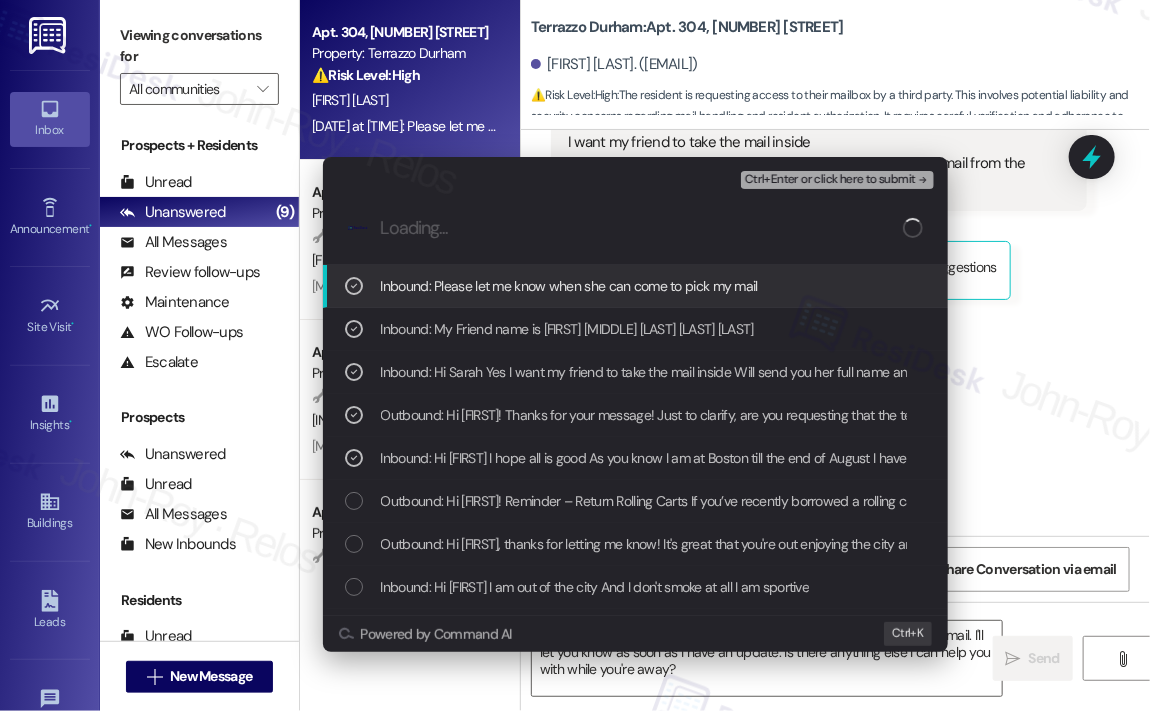 click on "Ctrl+Enter or click here to submit" at bounding box center [830, 180] 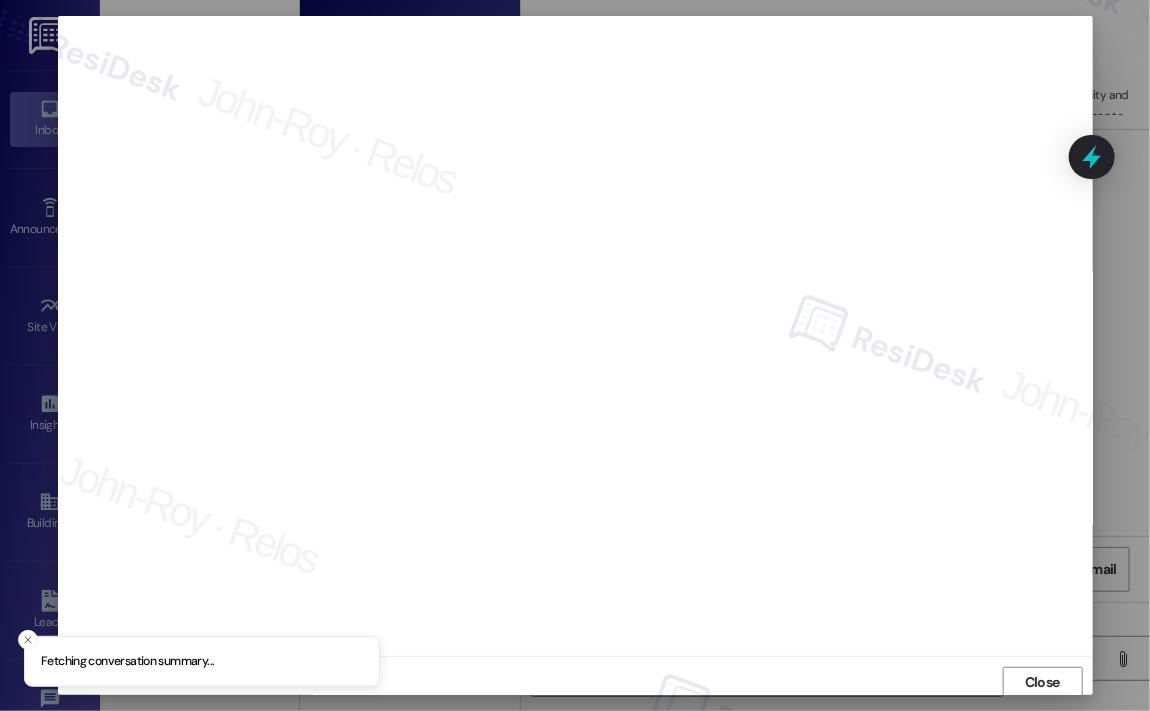 scroll, scrollTop: 4, scrollLeft: 0, axis: vertical 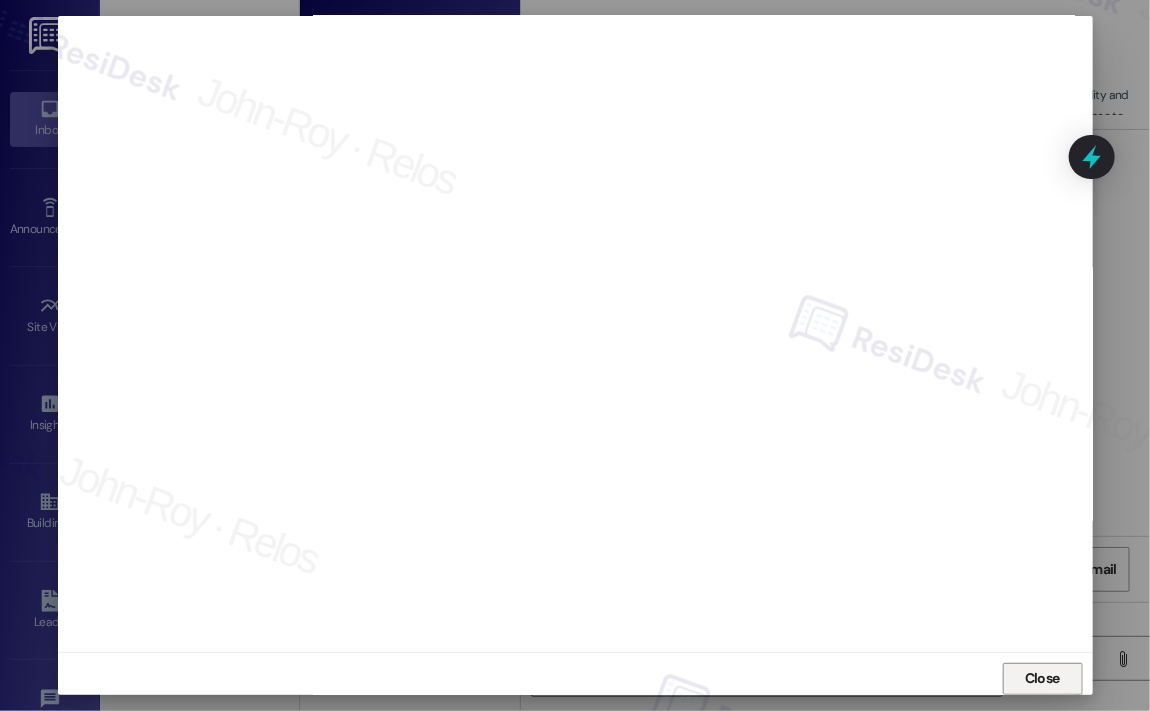 click on "Close" at bounding box center [1042, 678] 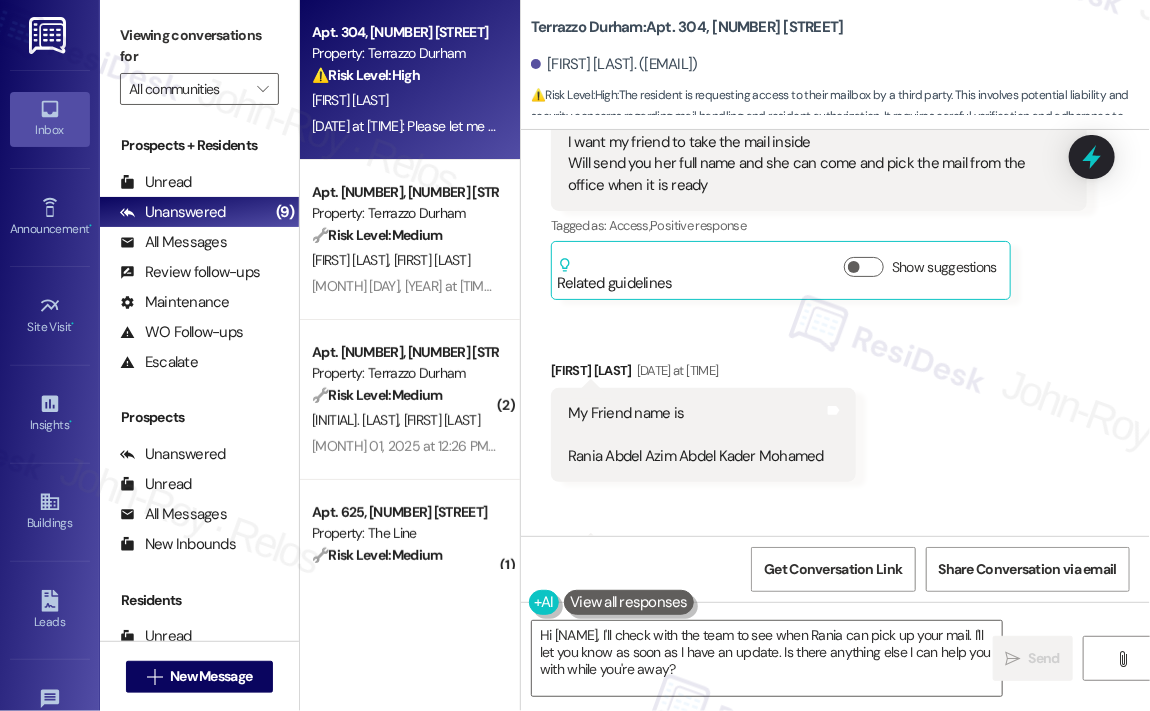 click on "Received via SMS [FIRST] [LAST] [MONTH] [DAY], [YEAR] at [TIME] AM Hi [FIRST]
Yes
I want my friend to take the mail inside
Will send you her full name and she can come and pick the mail from the office when it is ready  Tags and notes Tagged as:   Access ,  Click to highlight conversations about Access Positive response Click to highlight conversations about Positive response  Related guidelines Show suggestions Received via SMS [FIRST] [LAST] [MONTH] [DAY], [YEAR] at [TIME] AM My Friend name is
[FIRST] [LAST] Tags and notes Received via SMS [TIME] AM [FIRST] [LAST] [MONTH] [DAY], [YEAR] at [TIME] AM Please let me know when she can come to pick my mail Tags and notes Tagged as:   Access Click to highlight conversations about Access" at bounding box center [835, 319] 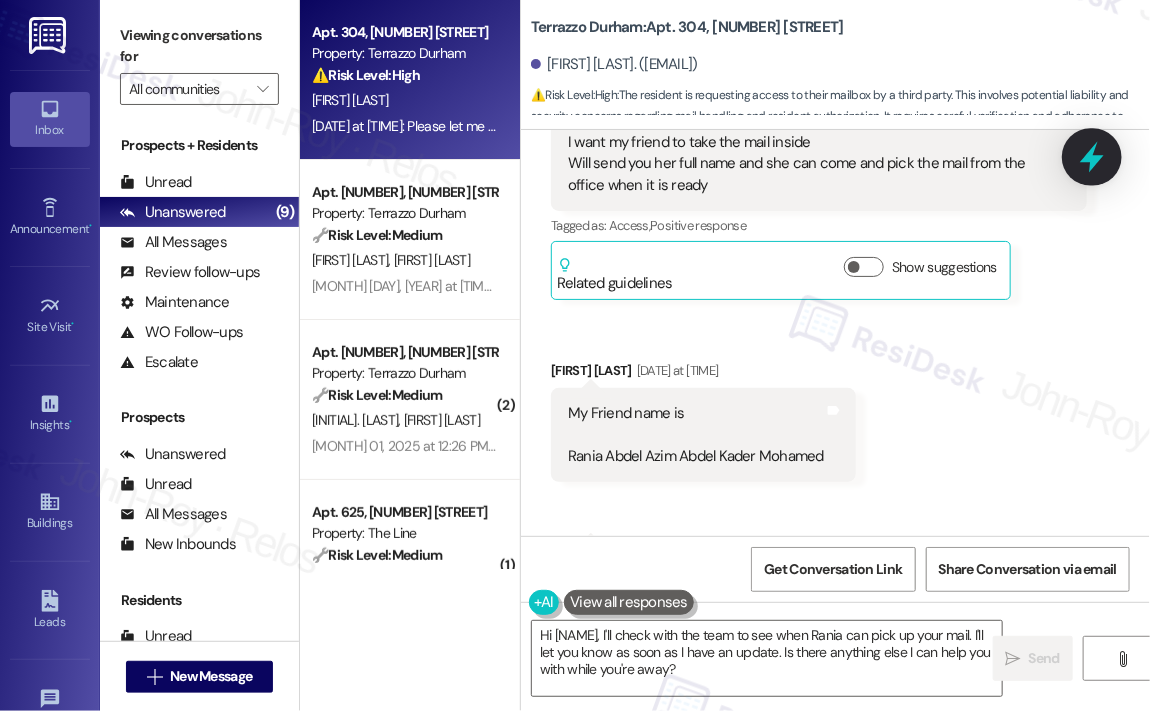 click 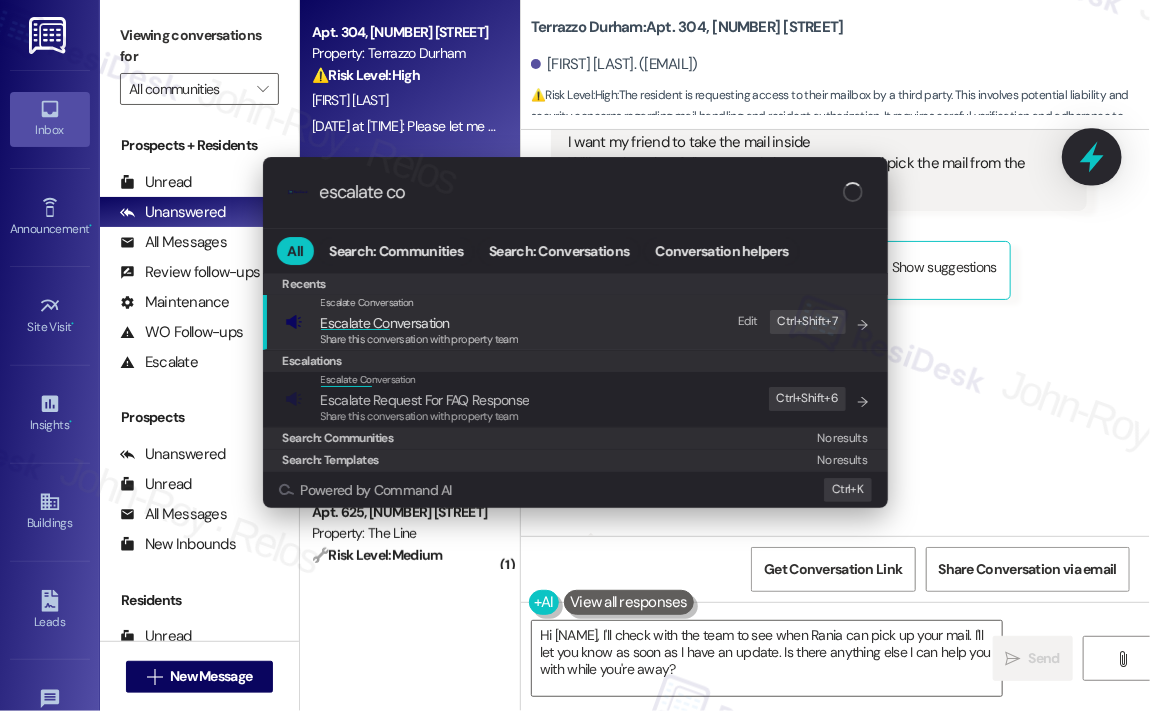 type on "escalate con" 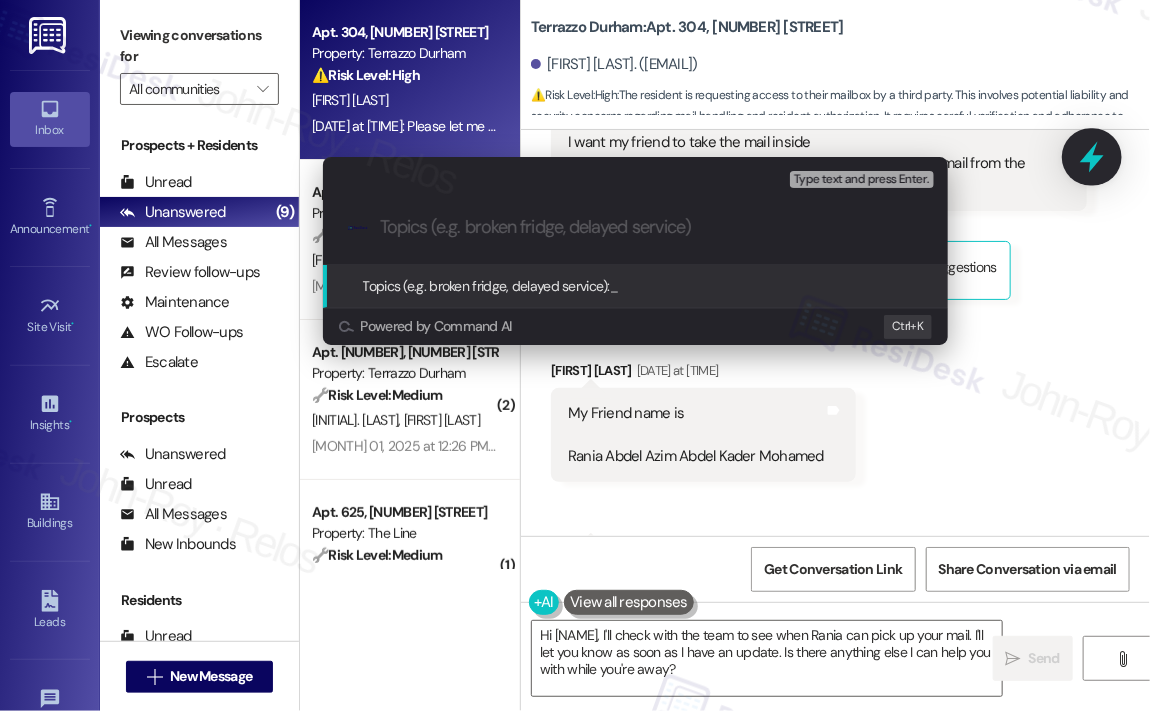 click on "Escalate Conversation High risk Topics (e.g. broken fridge, delayed service) Any messages to highlight in the email? Type text and press Enter. .cls-1{fill:#0a055f;}.cls-2{fill:#0cc4c4;} resideskLogoBlueOrange Topics (e.g. broken fridge, delayed service):  _ Powered by Command AI Ctrl+ K" at bounding box center [575, 355] 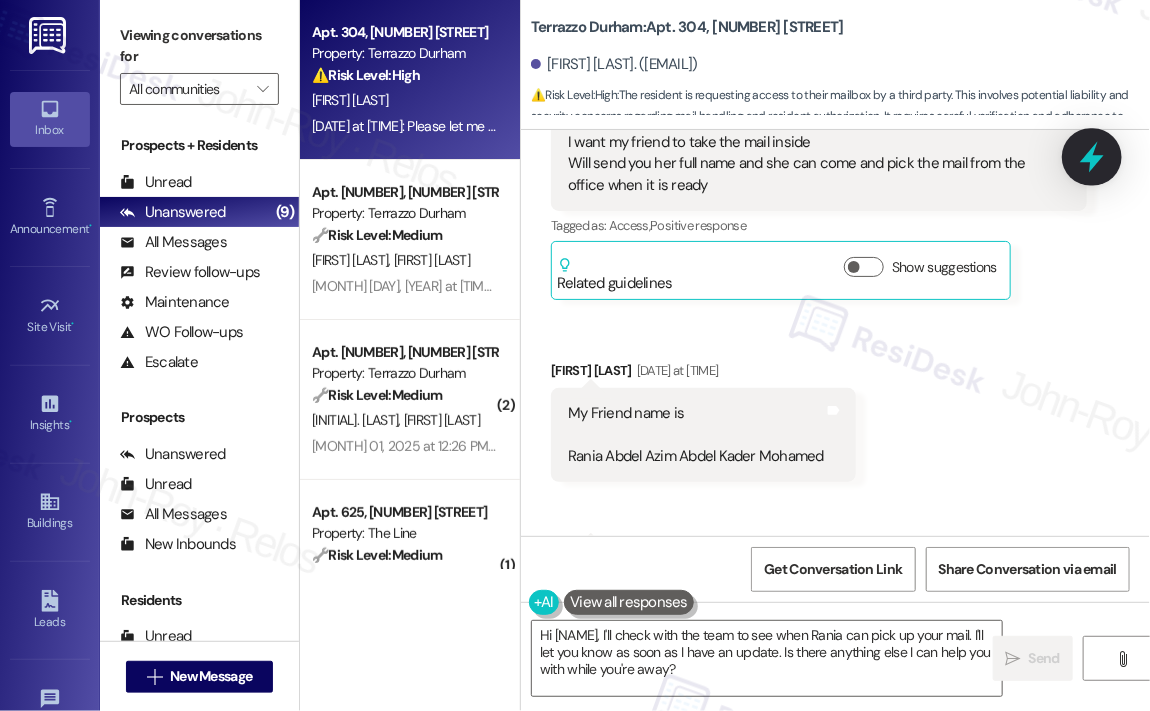 click 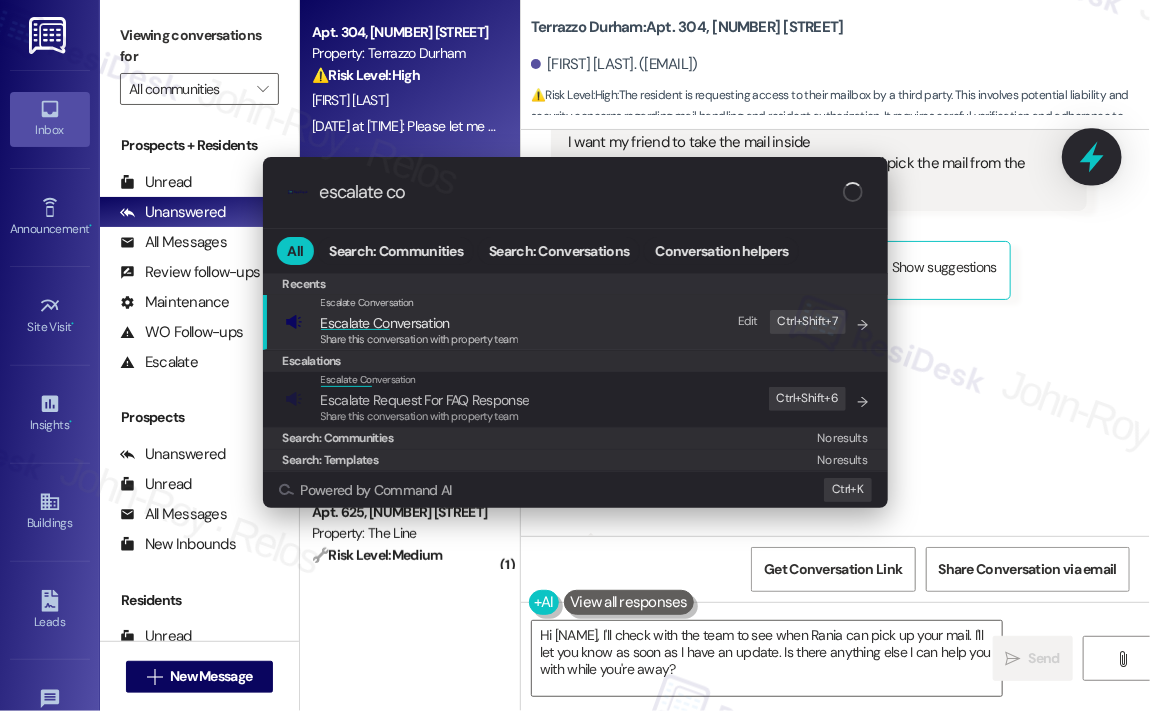 type on "escalate con" 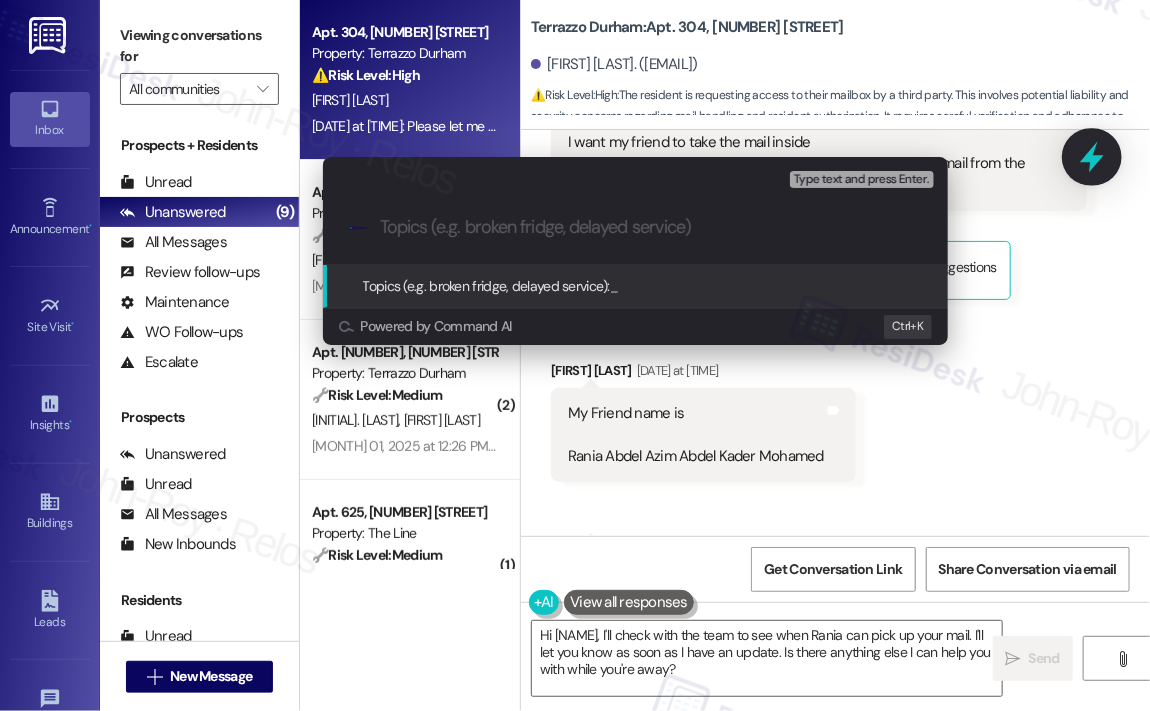 paste on "Mail Pickup Authorization for My Friend Rania Abdel Azim Abdel Kader Mohamed" 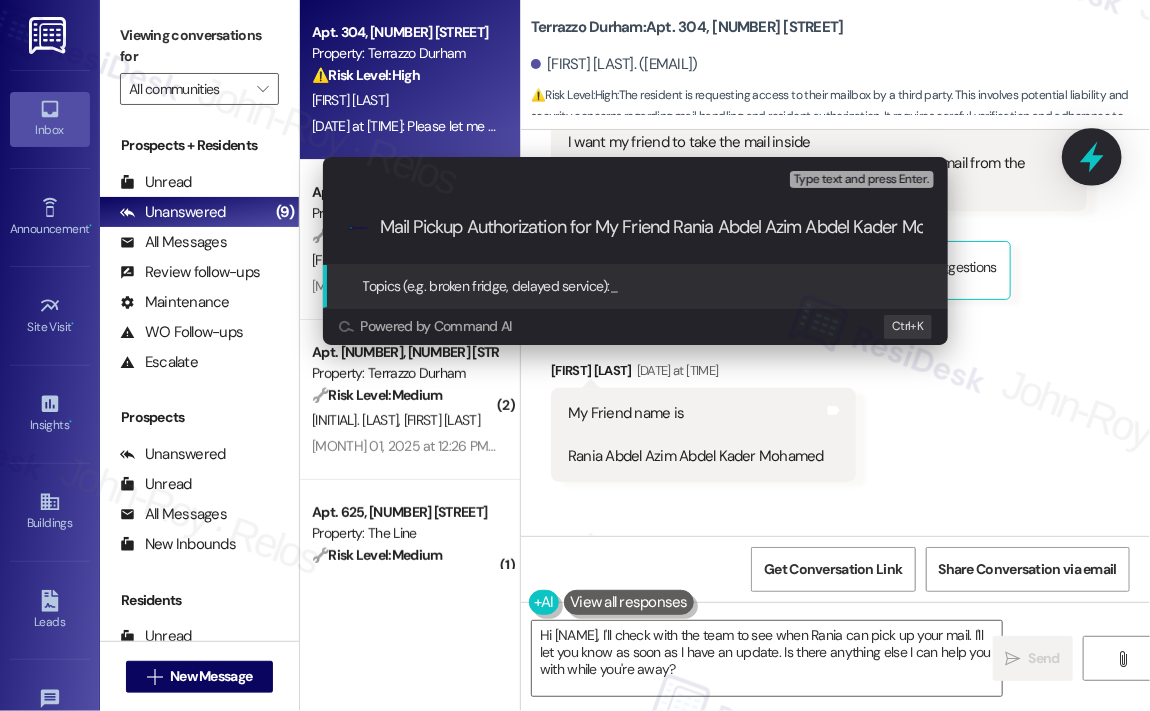scroll, scrollTop: 0, scrollLeft: 79, axis: horizontal 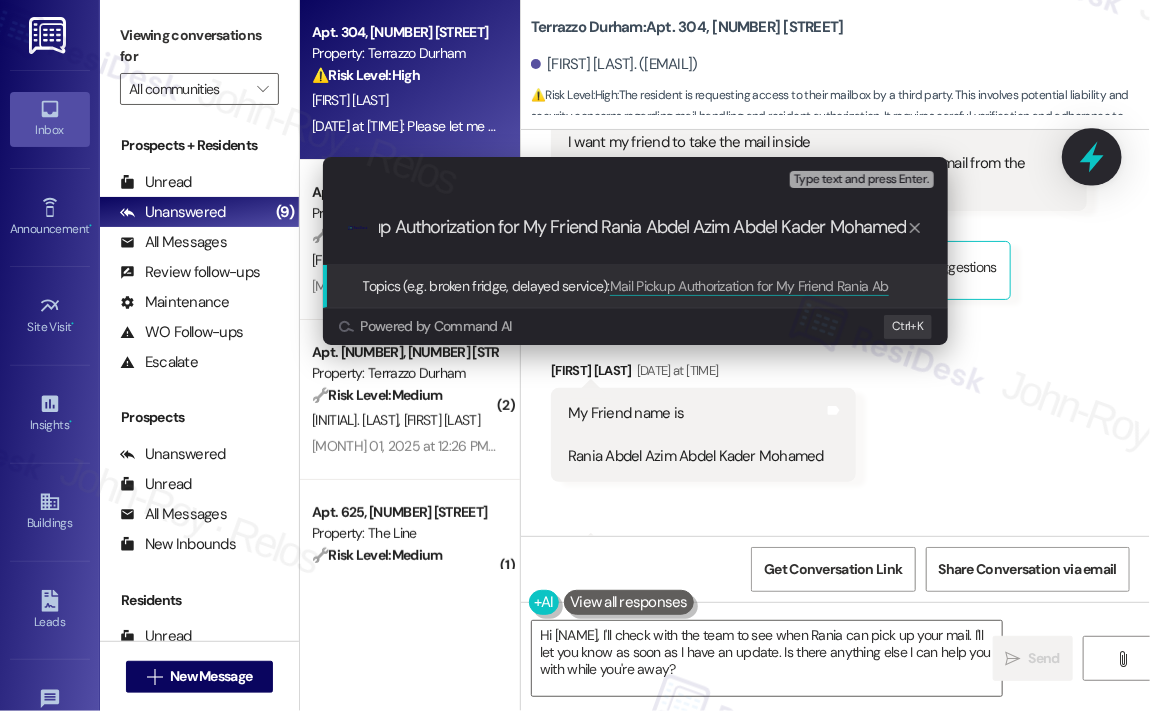 type 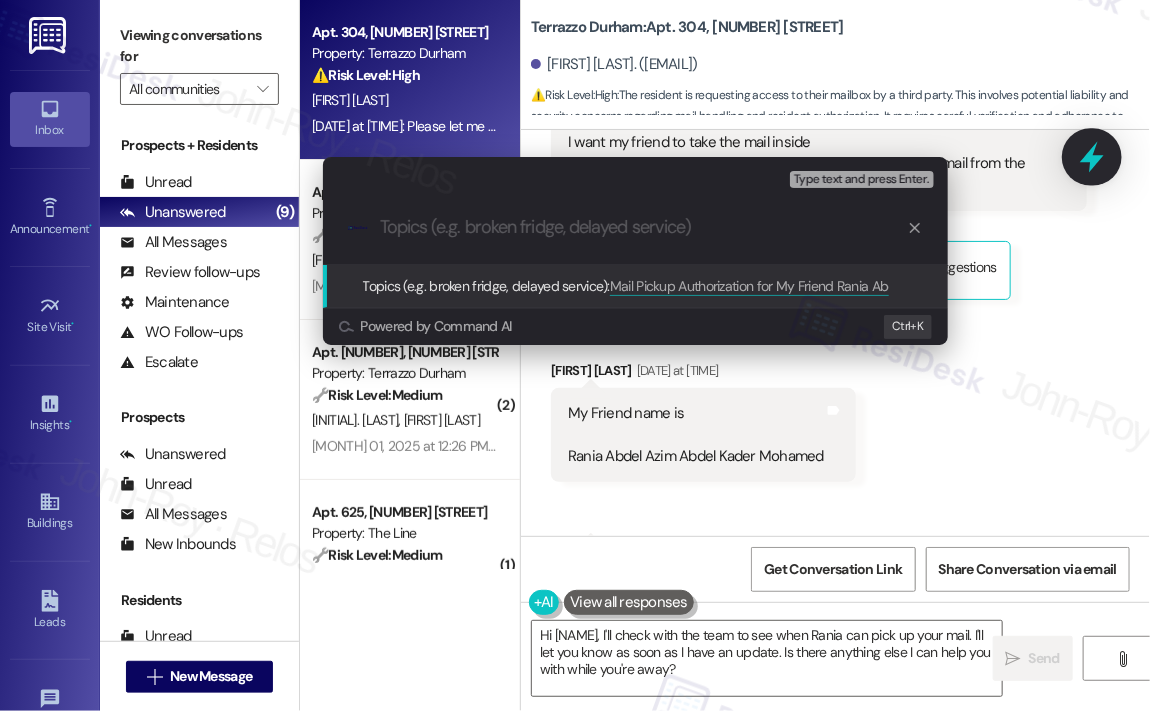 scroll, scrollTop: 0, scrollLeft: 0, axis: both 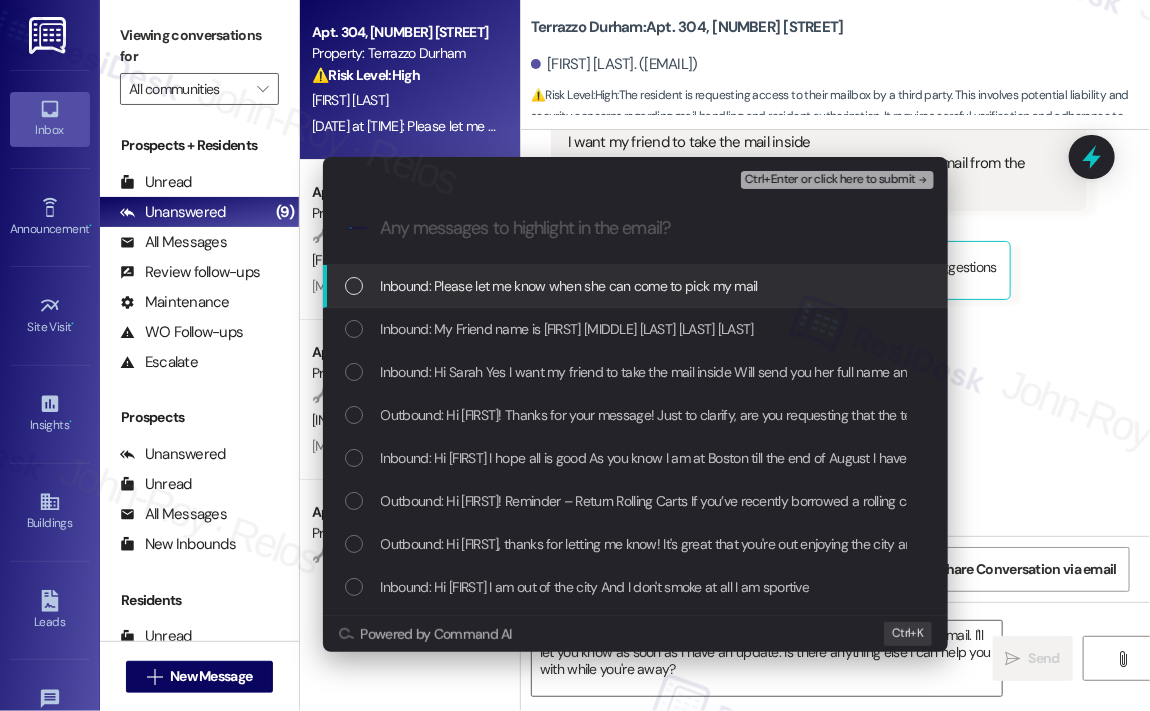 click on "Inbound: Please let me know when she can come to pick my mail" at bounding box center (569, 286) 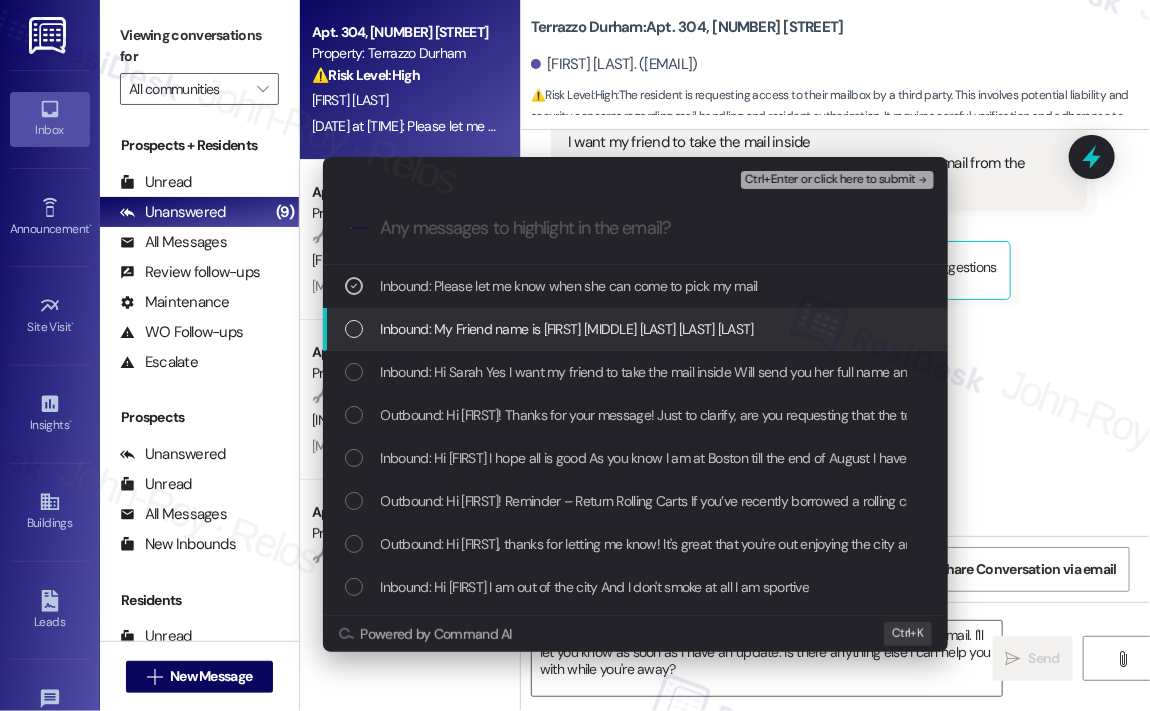 click on "Inbound: My Friend name is
[FIRST] [MIDDLE] [LAST] [LAST] [LAST]" at bounding box center [567, 329] 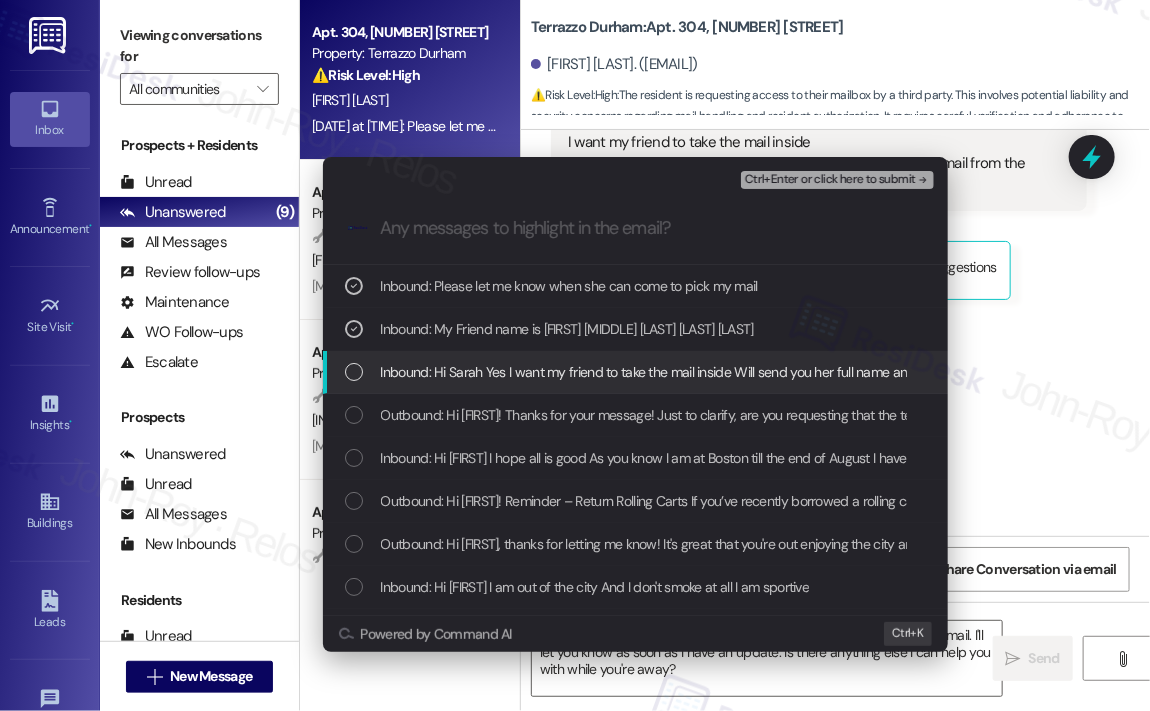 click on "Inbound: Hi Sarah
Yes
I want my friend to take the mail inside
Will send you her full name and she can come and pick the mail from the office when it is ready" at bounding box center (834, 372) 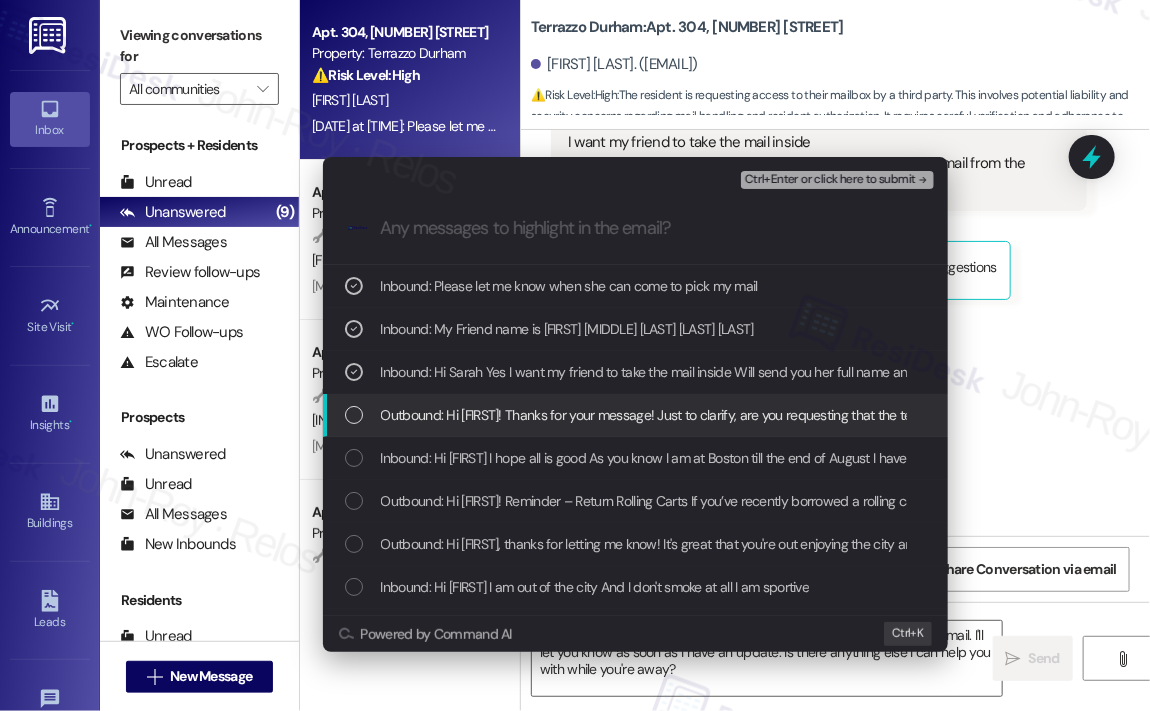 click on "Outbound: Hi [FIRST]! Thanks for your message! Just to clarify, are you requesting that the team open your mailbox and hand over all mail inside to your friend on your behalf? If so, could you please provide your friend’s full name and let us know if they’ll be coming by the office or if you’d like us to coordinate another way? I’ll check with the team to see what can be arranged." at bounding box center [1461, 415] 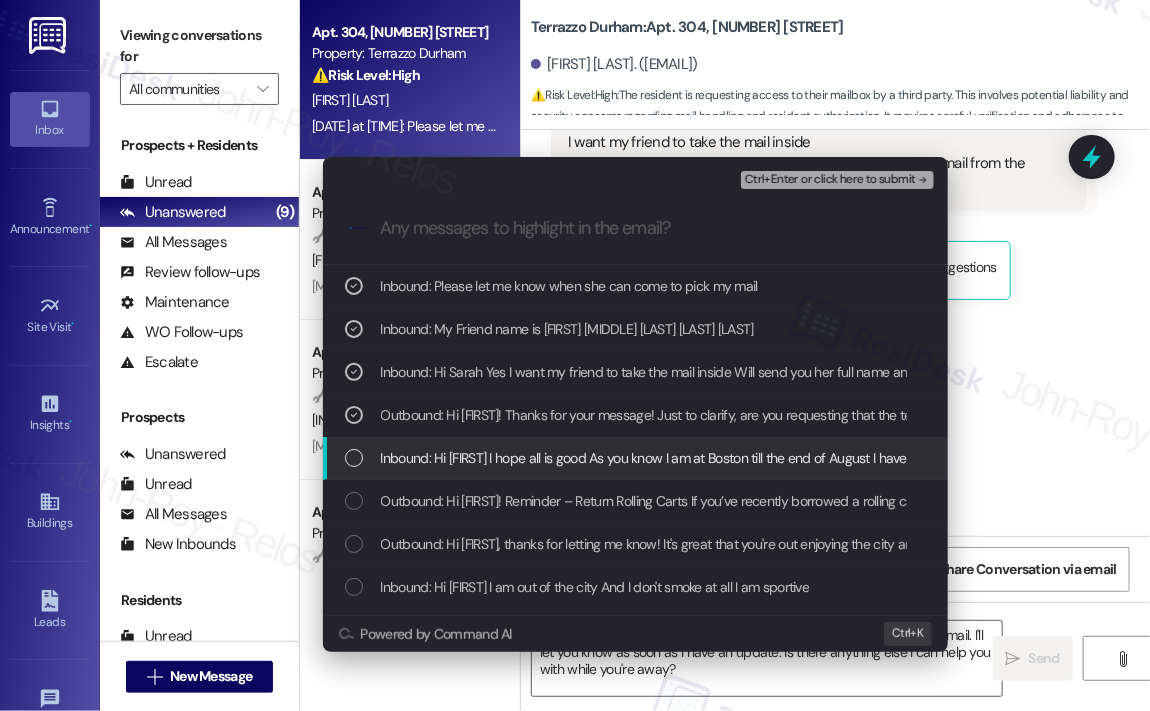 click on "Inbound: Hi [FIRST]
I hope all is good
As you know I am at Boston till the end of August
I have many important mails in my mail box
I wonder if you can open the mail and give all mails to my friend . So she can help me with important mails." at bounding box center (1060, 458) 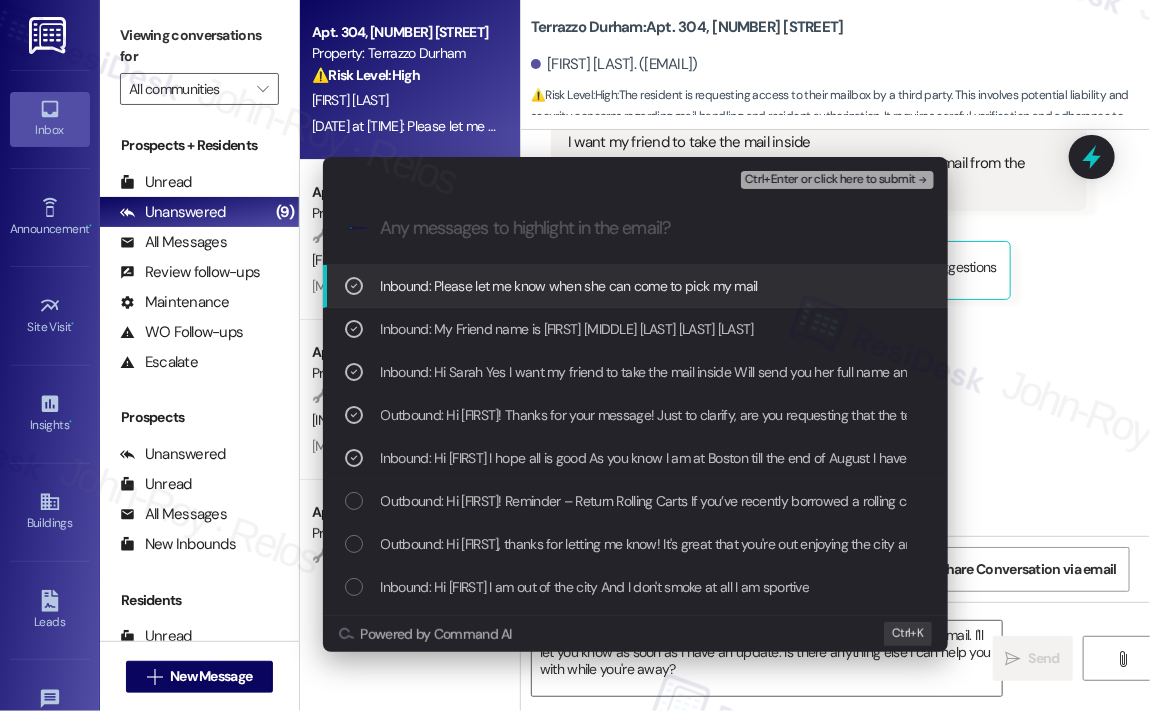 click on "Ctrl+Enter or click here to submit" at bounding box center [830, 180] 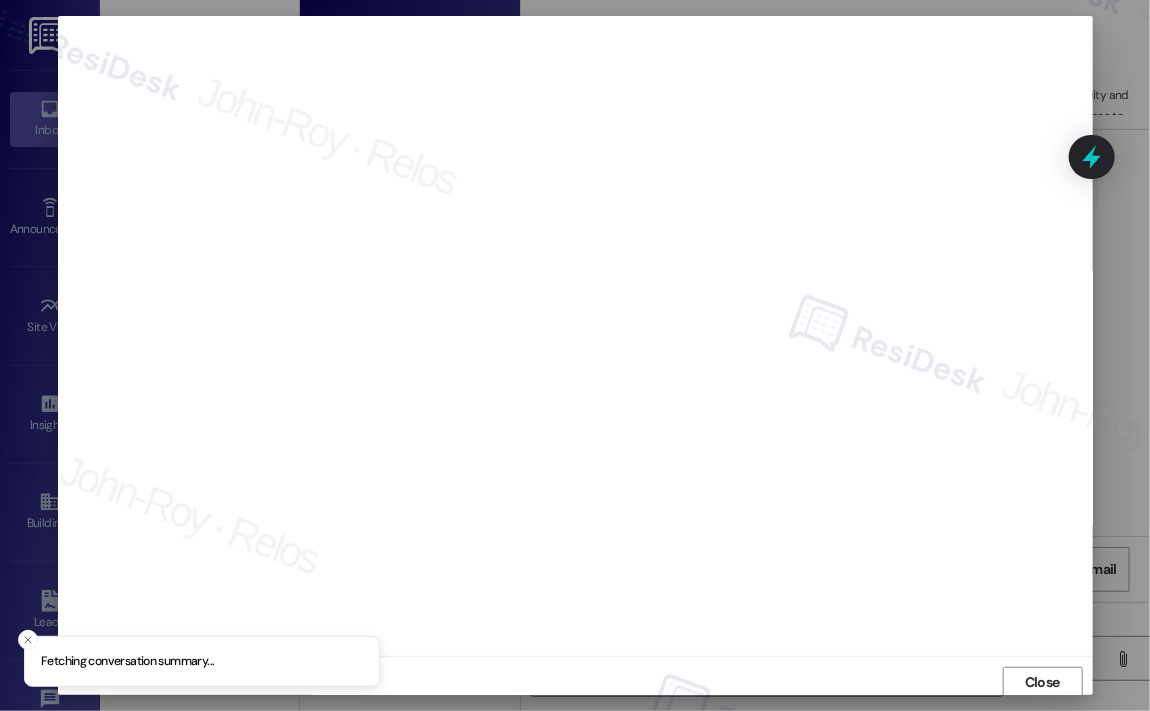 scroll, scrollTop: 4, scrollLeft: 0, axis: vertical 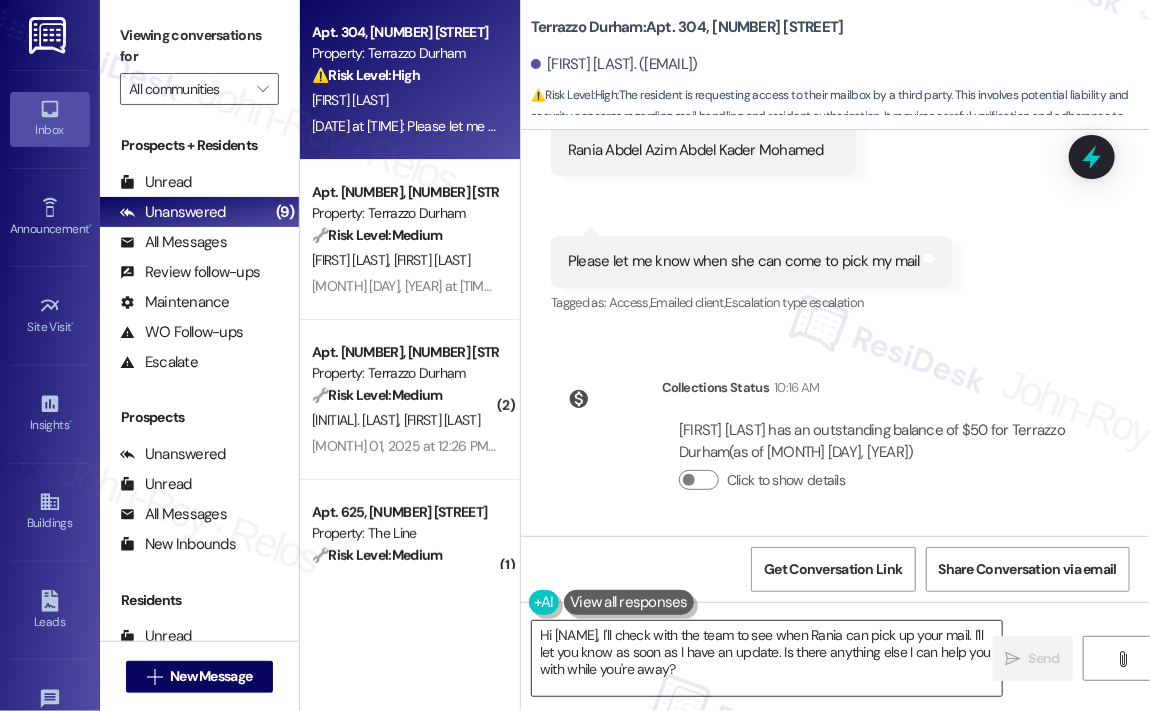 click on "Hi [NAME], I'll check with the team to see when Rania can pick up your mail. I'll let you know as soon as I have an update. Is there anything else I can help you with while you're away?" at bounding box center (767, 658) 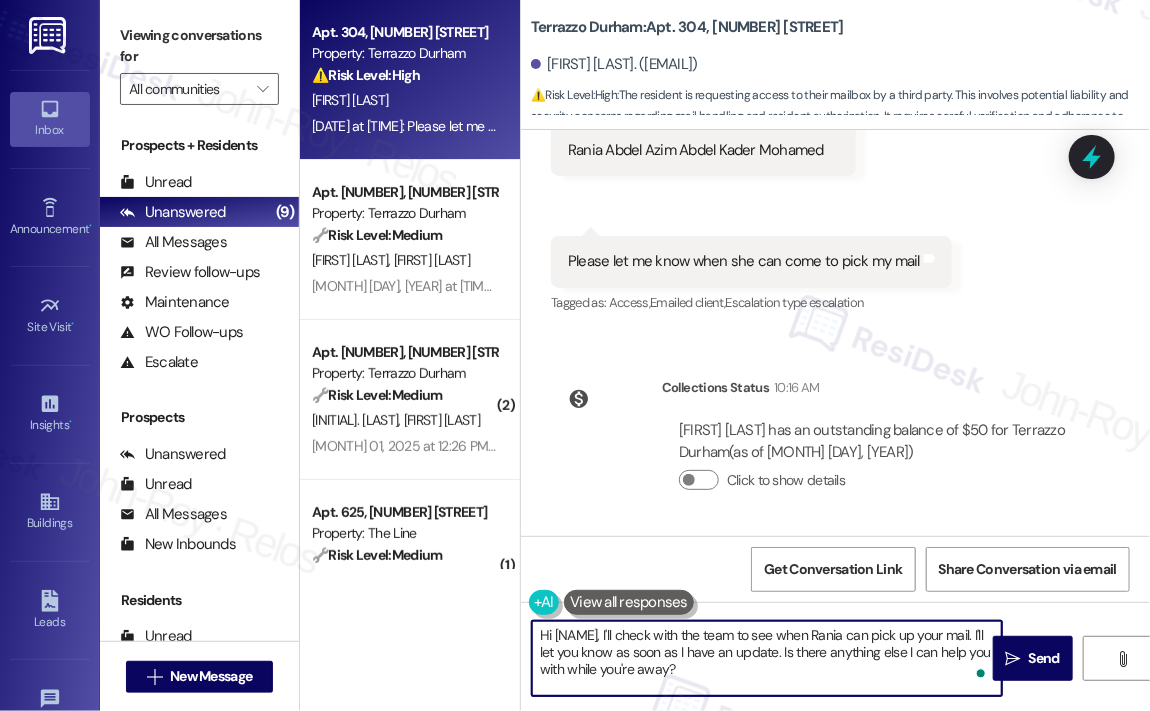 click on "Hi [NAME], I'll check with the team to see when Rania can pick up your mail. I'll let you know as soon as I have an update. Is there anything else I can help you with while you're away?" at bounding box center [767, 658] 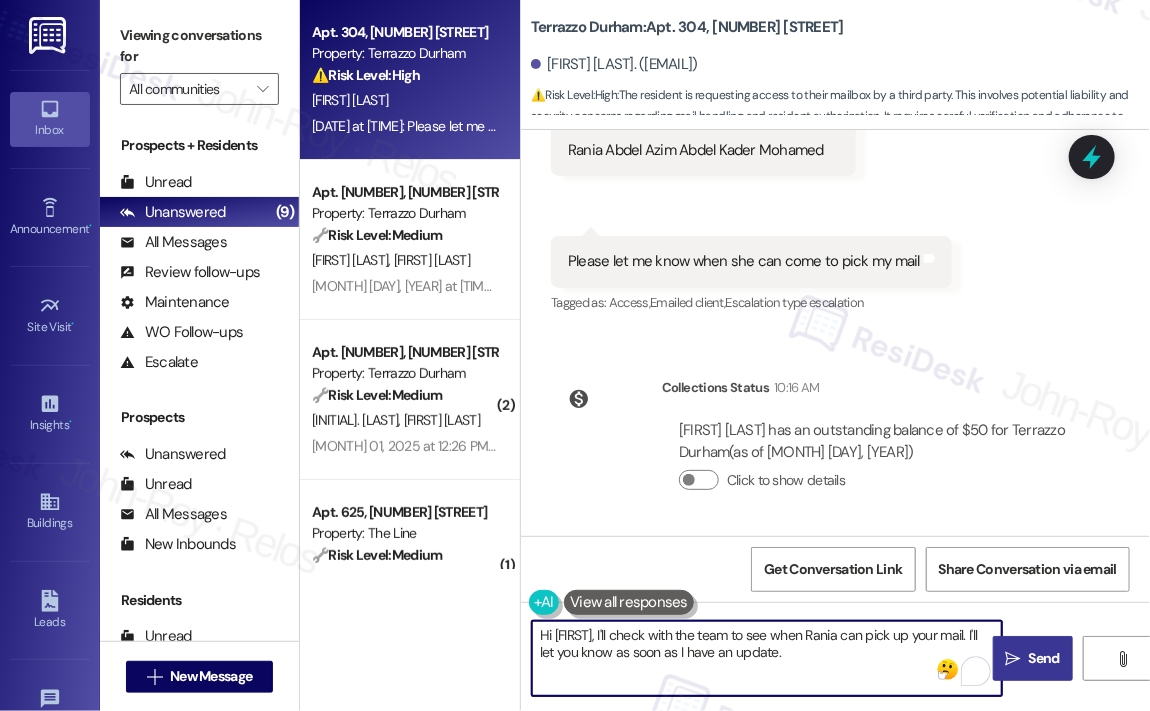 type on "Hi [FIRST], I'll check with the team to see when Rania can pick up your mail. I'll let you know as soon as I have an update." 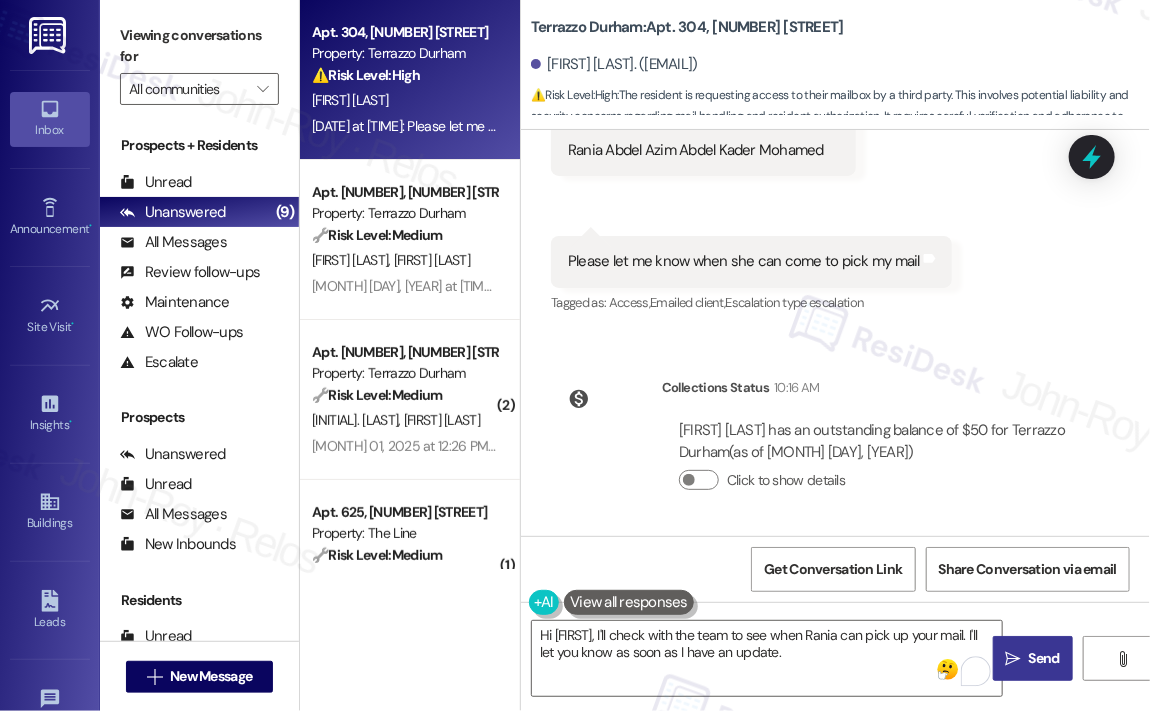click on "" at bounding box center (1013, 659) 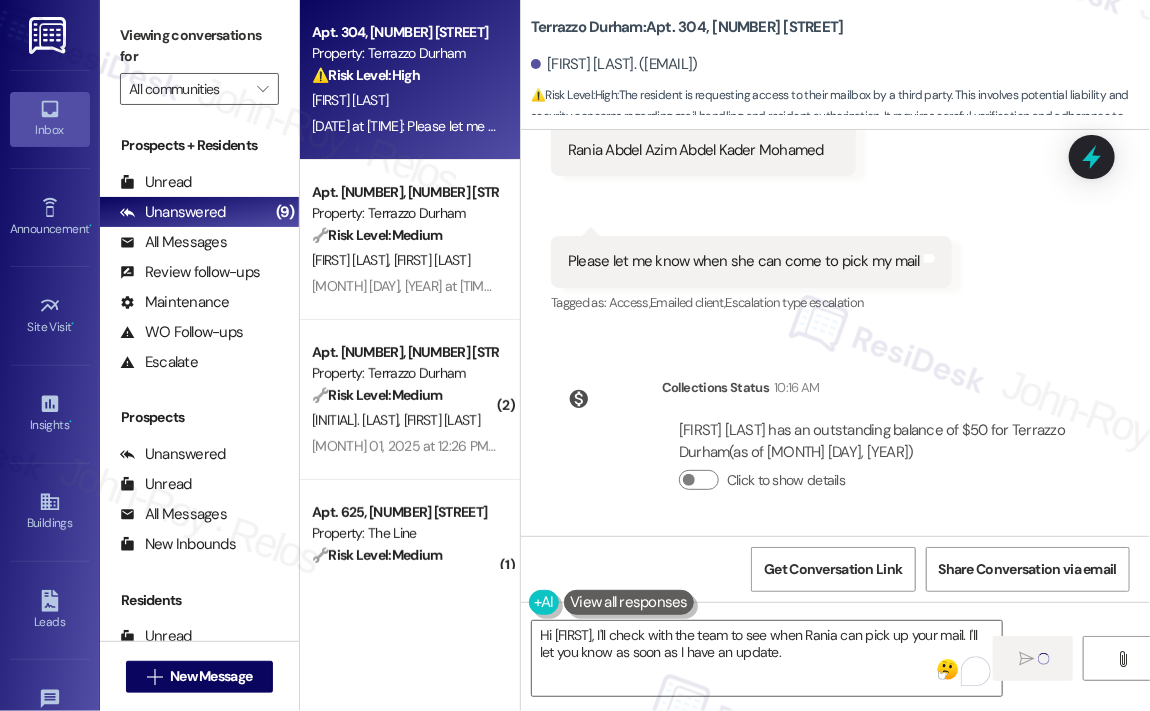 type 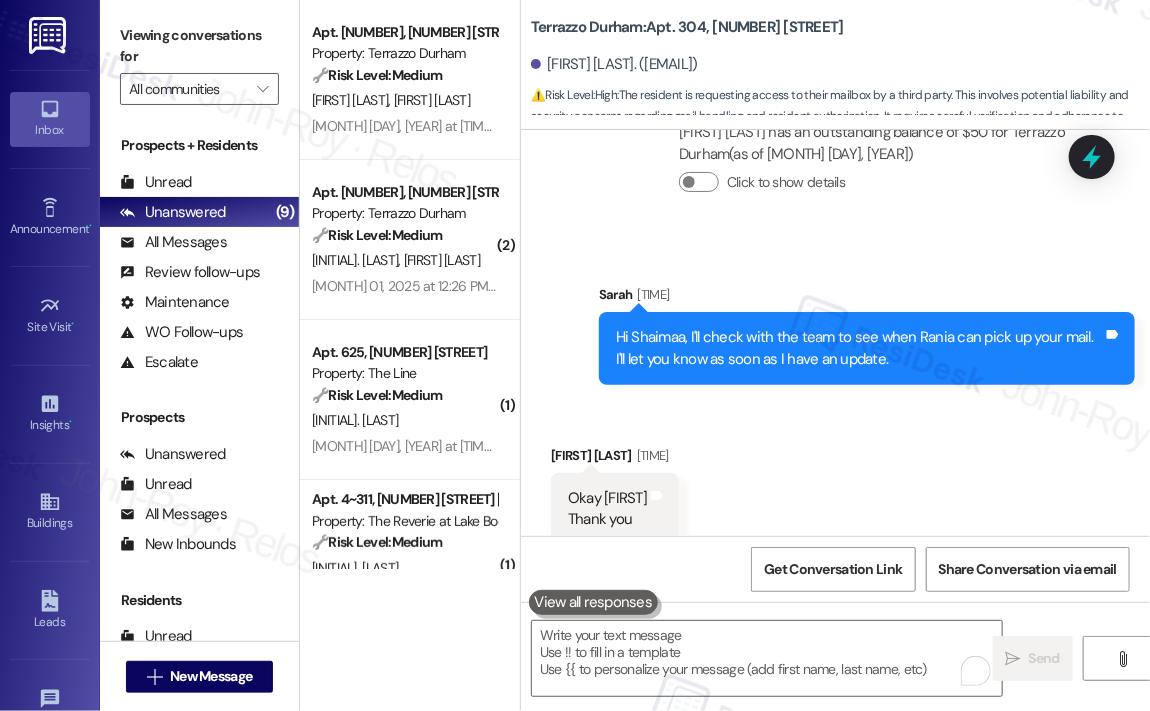 scroll, scrollTop: 5171, scrollLeft: 0, axis: vertical 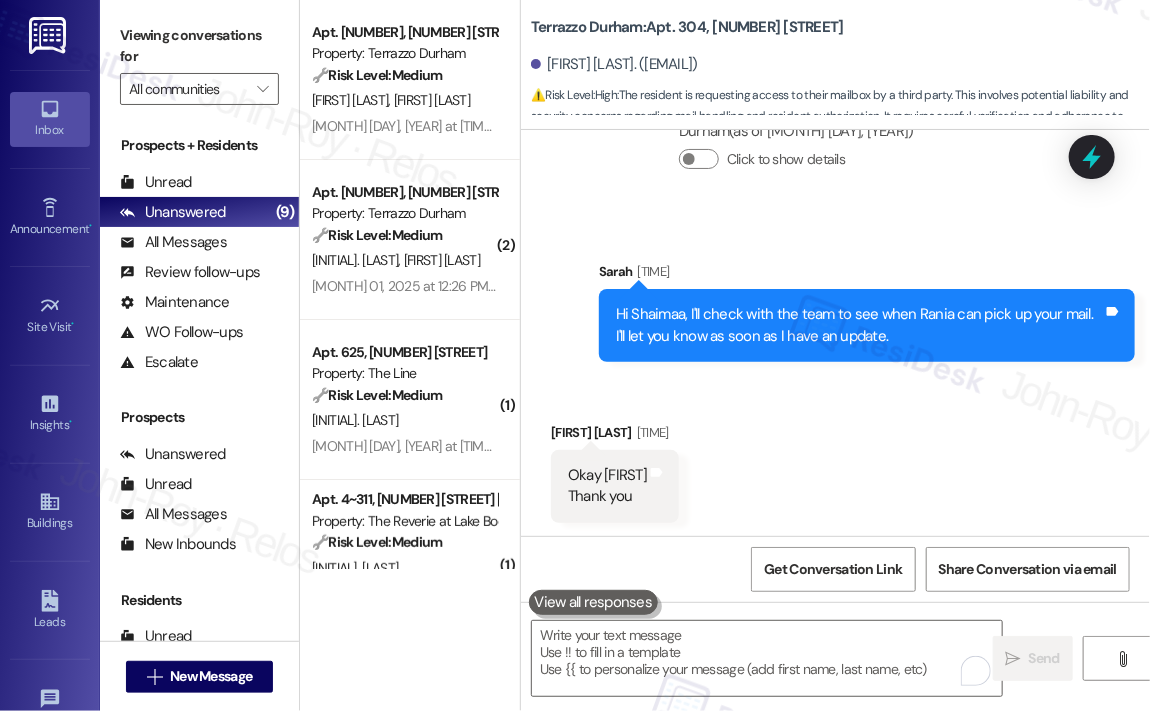 click on "Received via SMS [FIRST] [LAST] [TIME] Okay [FIRST]
Thank you Tags and notes" at bounding box center [835, 457] 